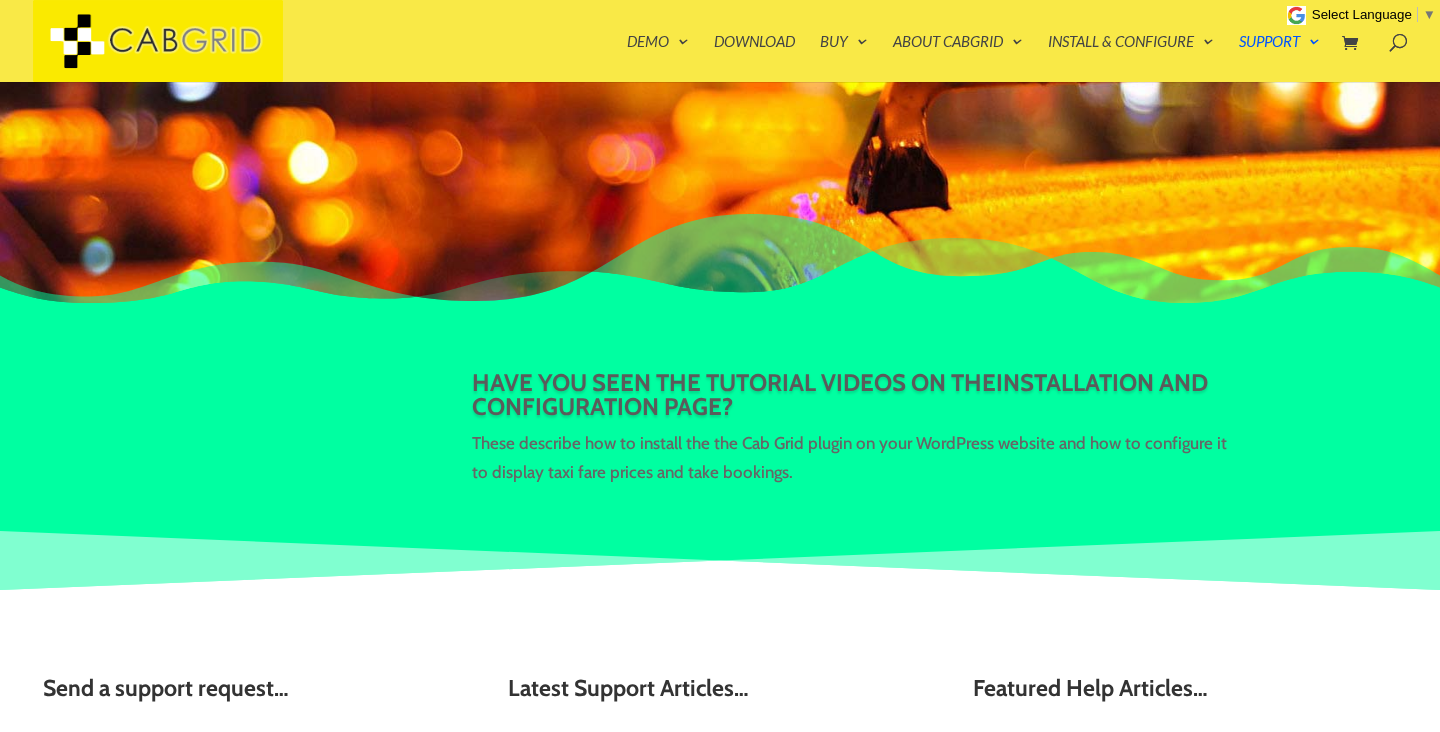 scroll, scrollTop: 327, scrollLeft: 0, axis: vertical 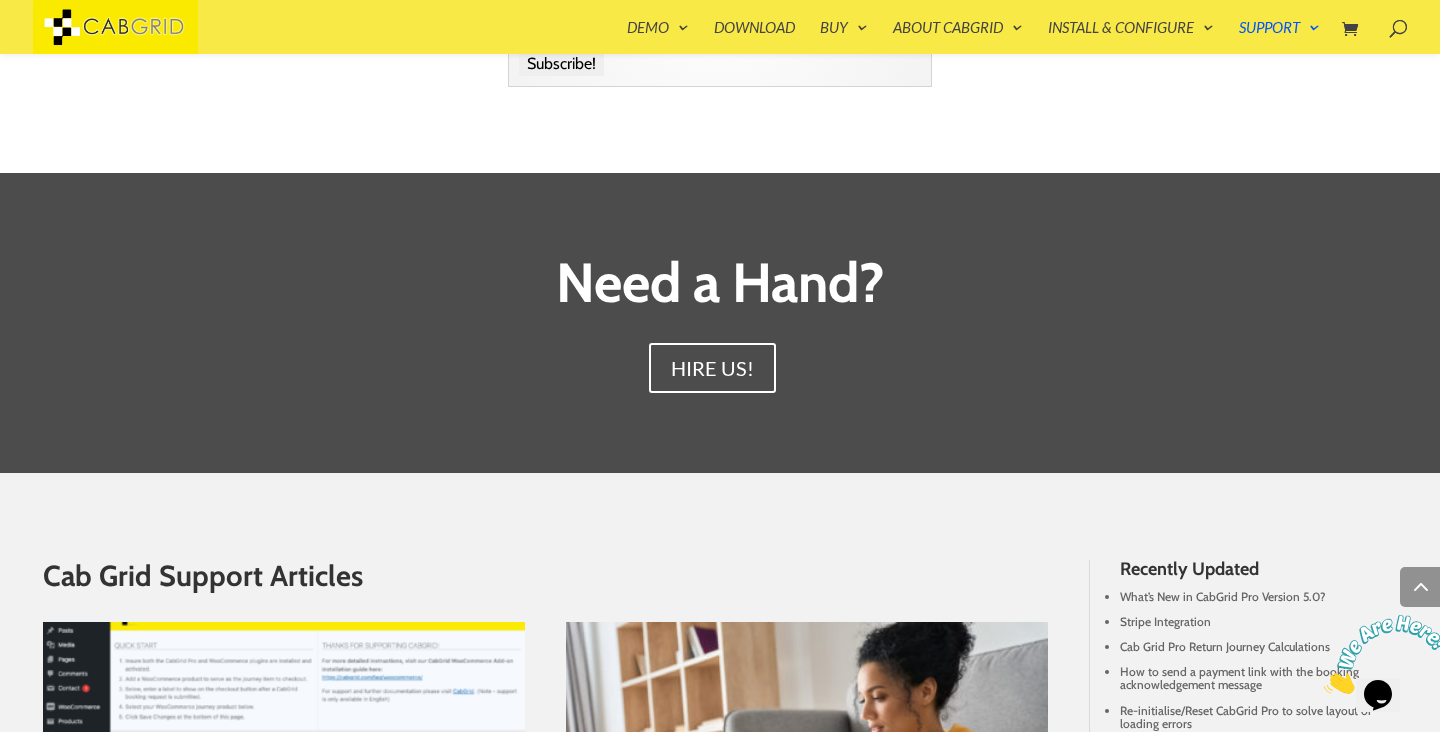 click at bounding box center [1386, 654] 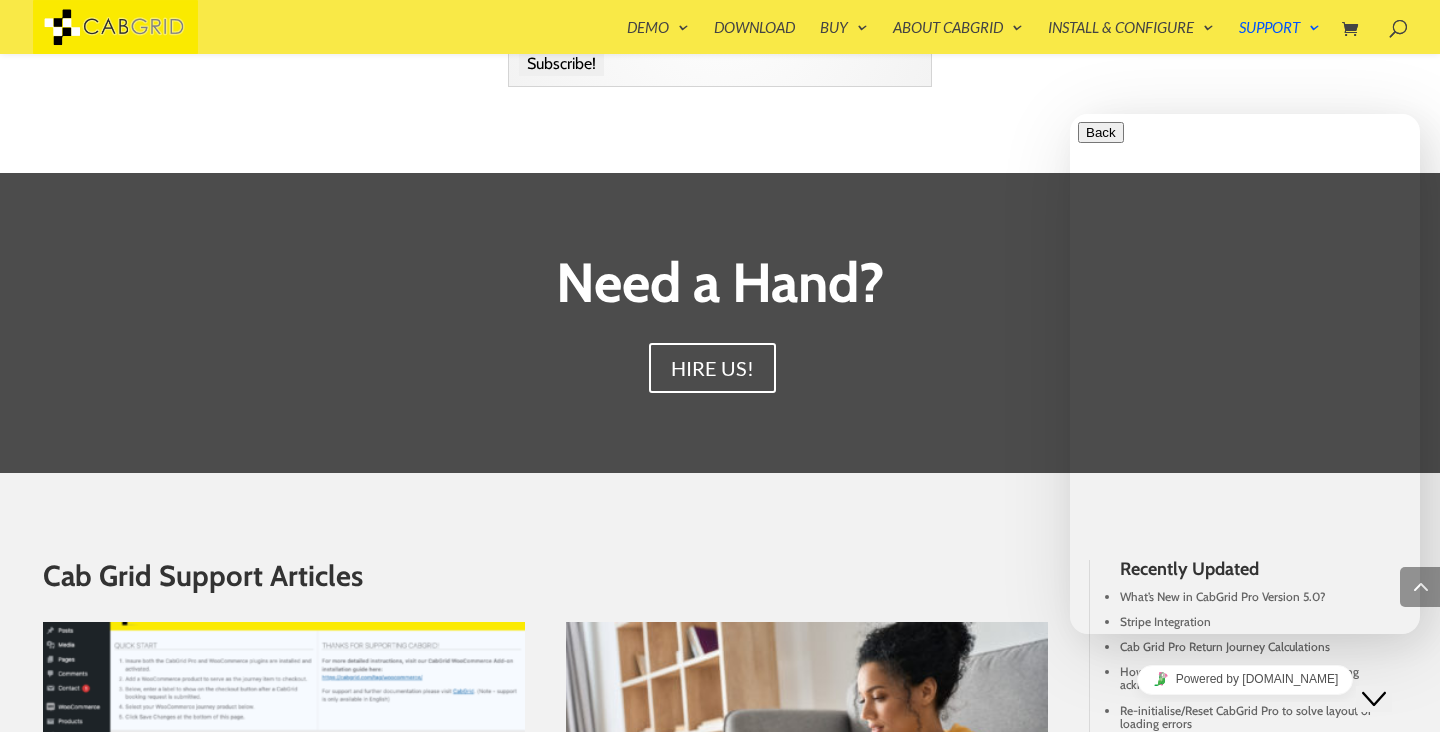 click on "We typically reply in a few minutes" at bounding box center [1245, 774] 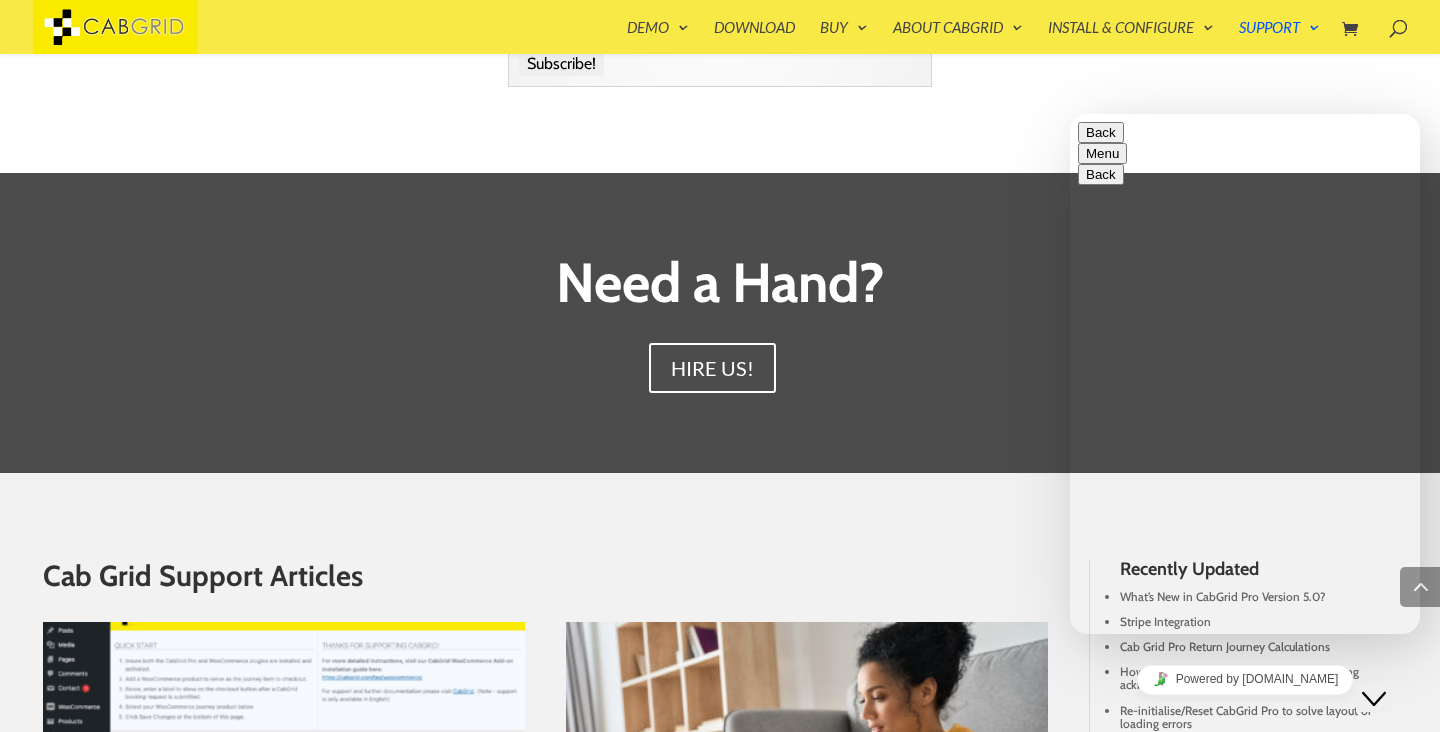 click at bounding box center (1070, 114) 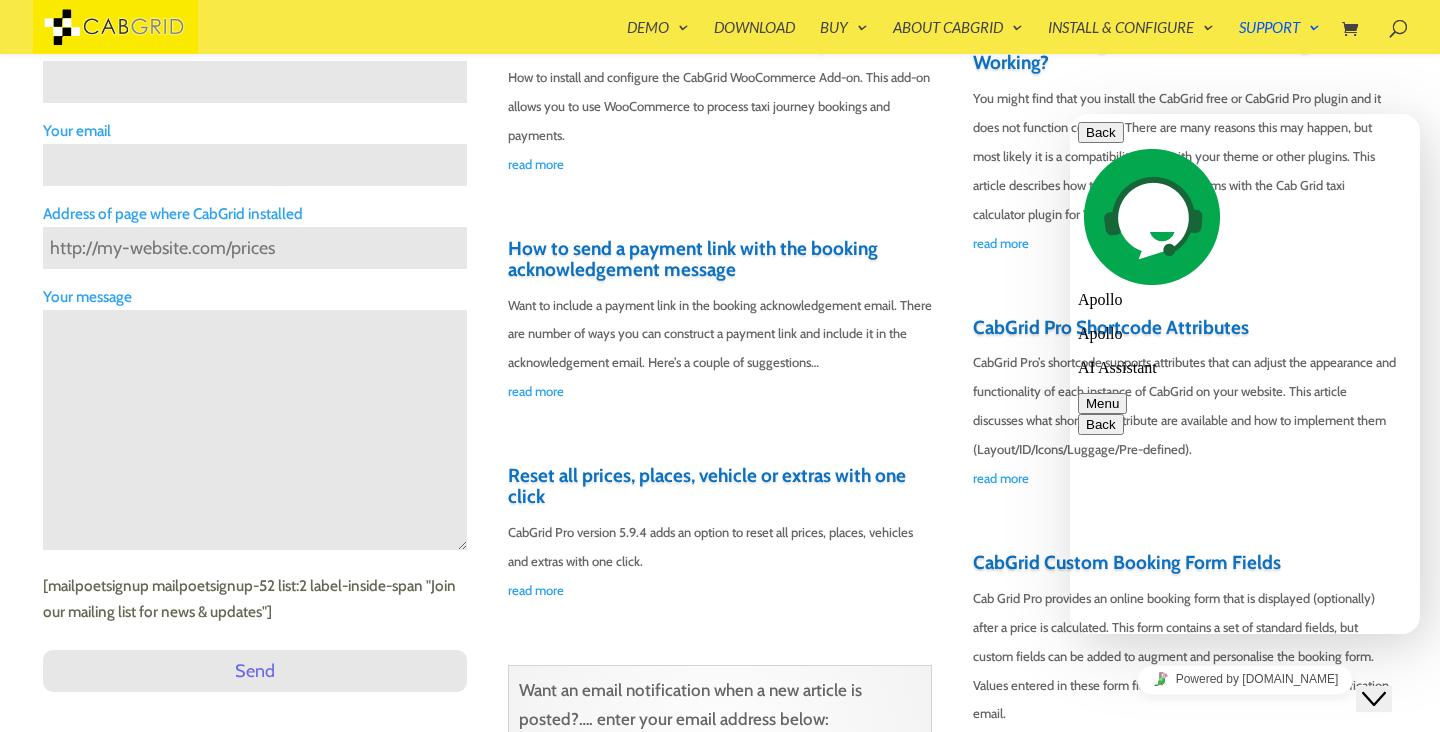 scroll, scrollTop: 694, scrollLeft: 0, axis: vertical 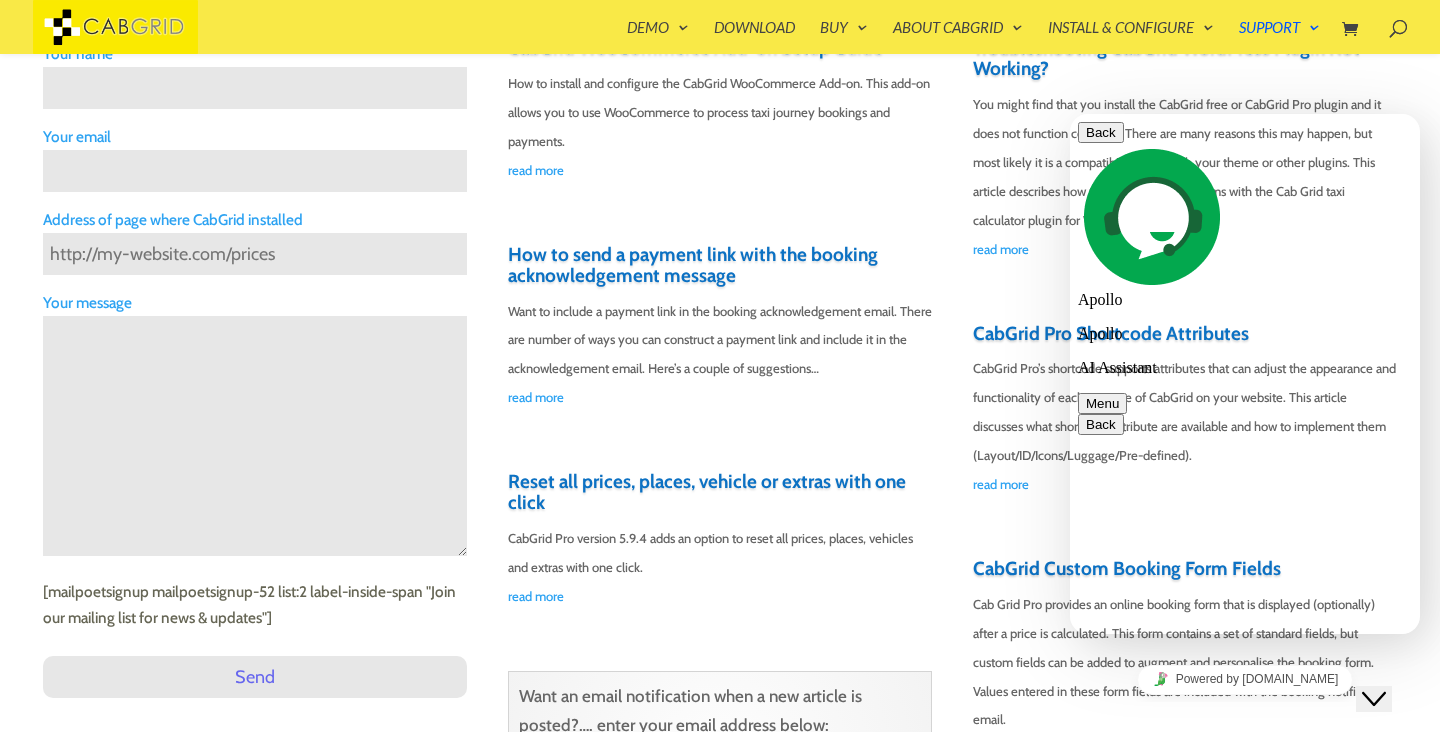 type on "i need to connect stripe" 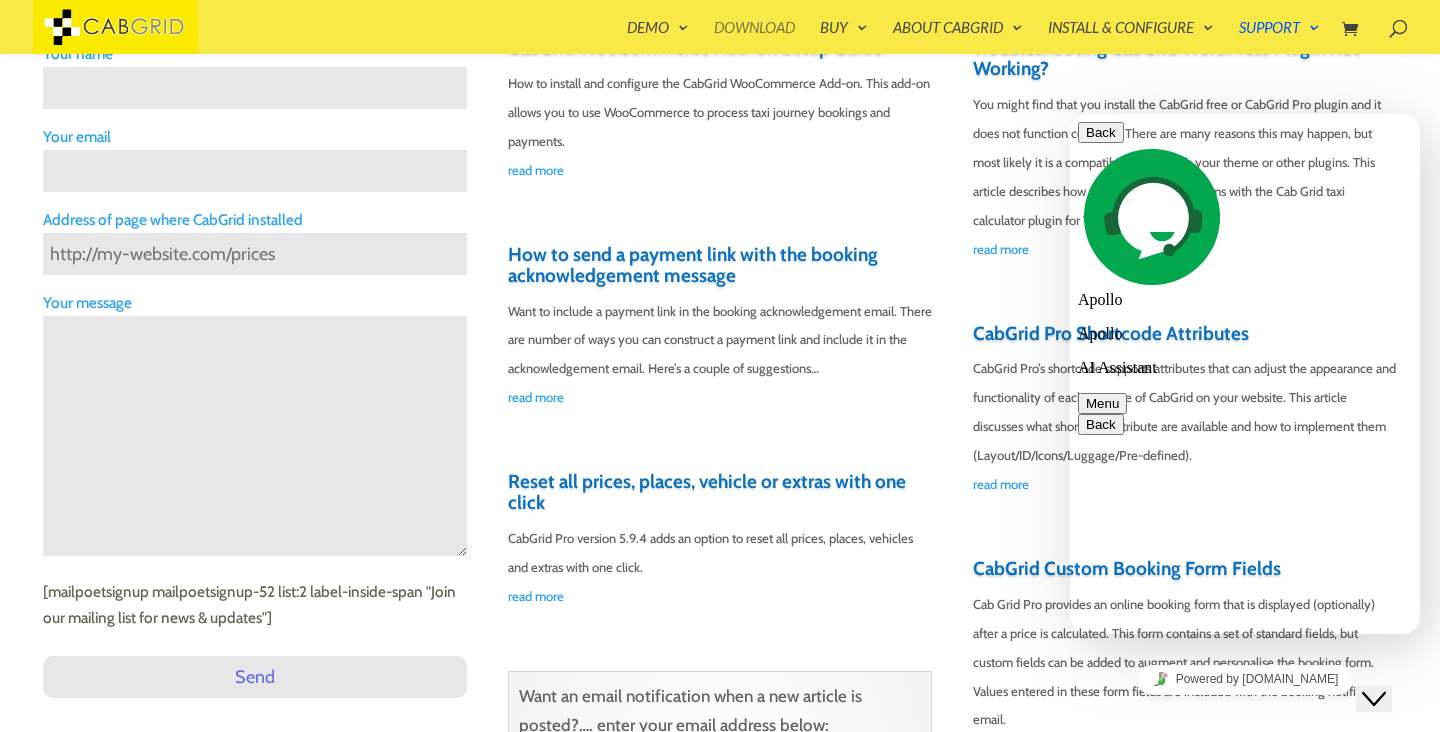 click on "Download" at bounding box center (754, 37) 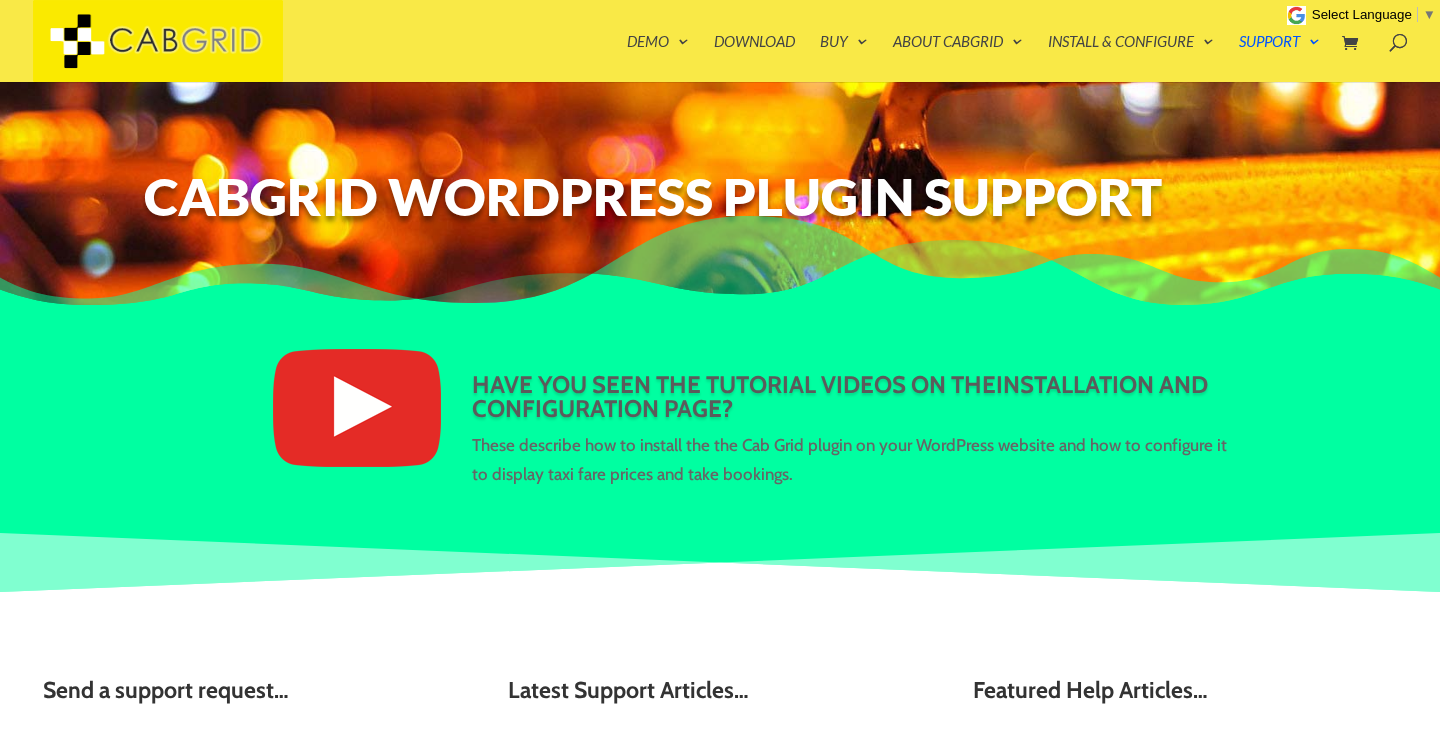 scroll, scrollTop: 0, scrollLeft: 0, axis: both 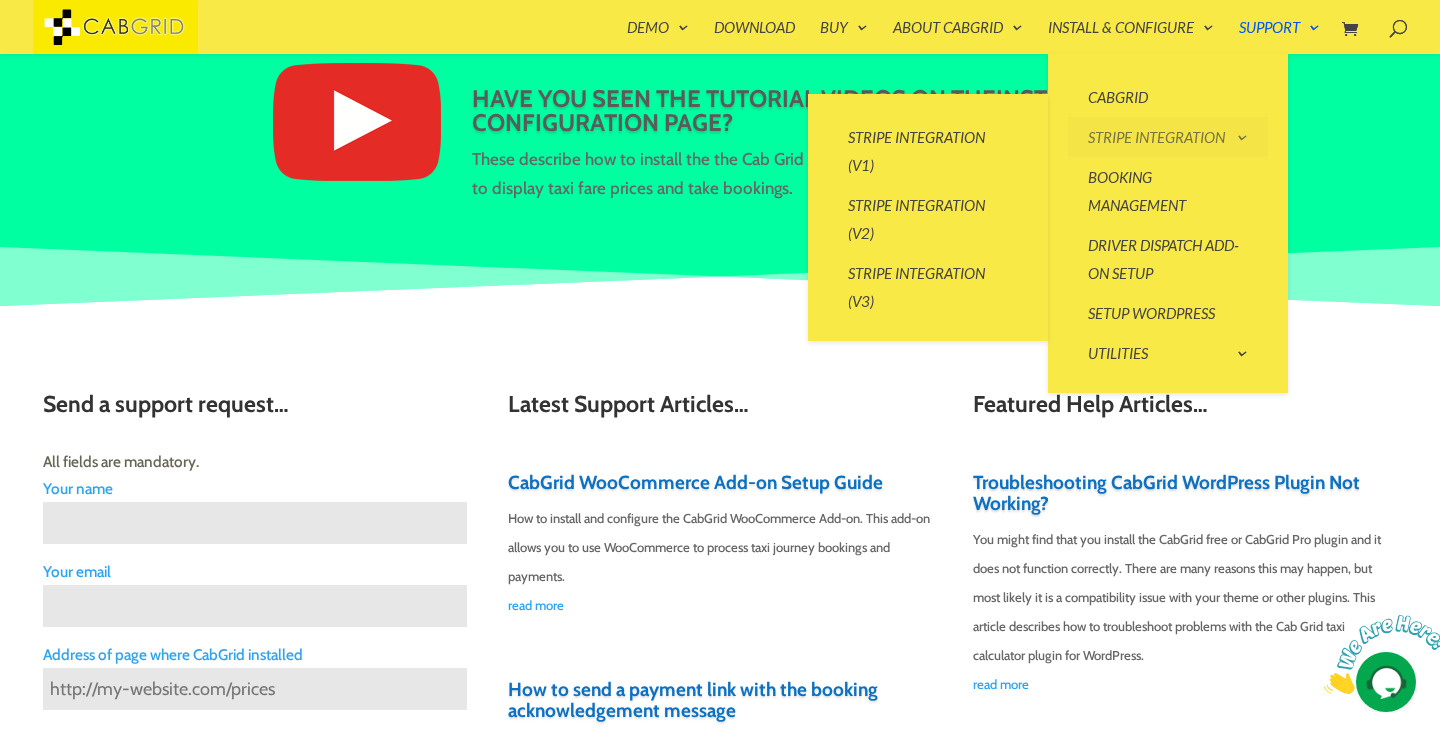 click on "Stripe Integration" at bounding box center (1168, 137) 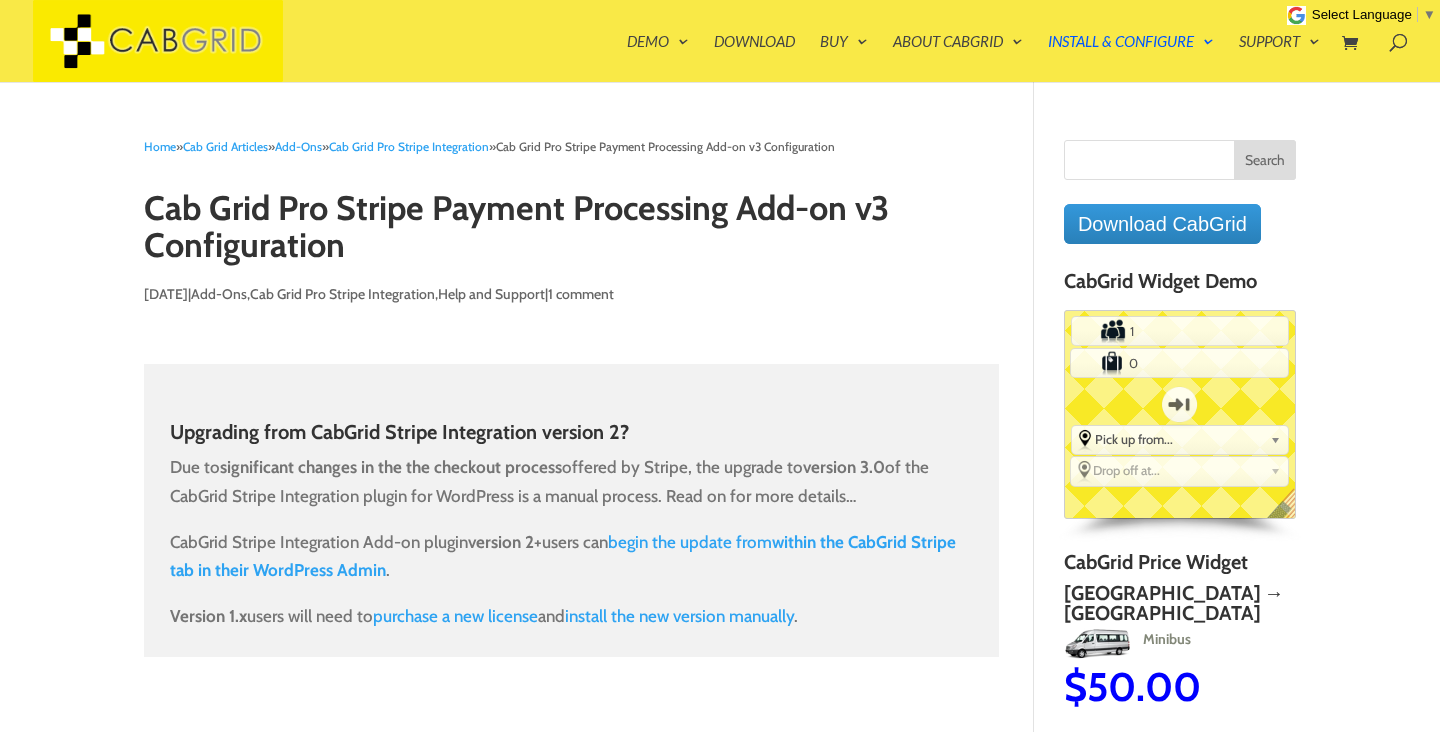 scroll, scrollTop: 0, scrollLeft: 0, axis: both 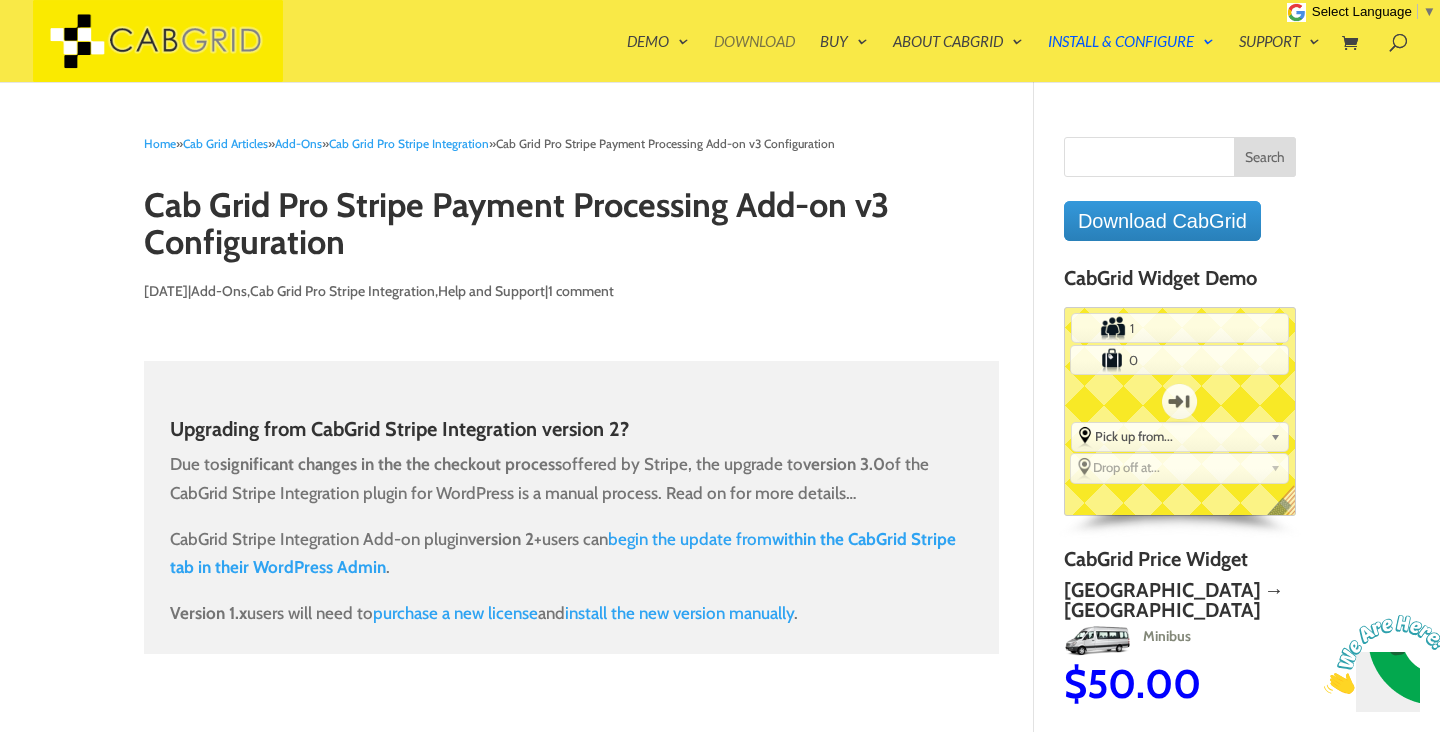 click on "Download" at bounding box center [754, 58] 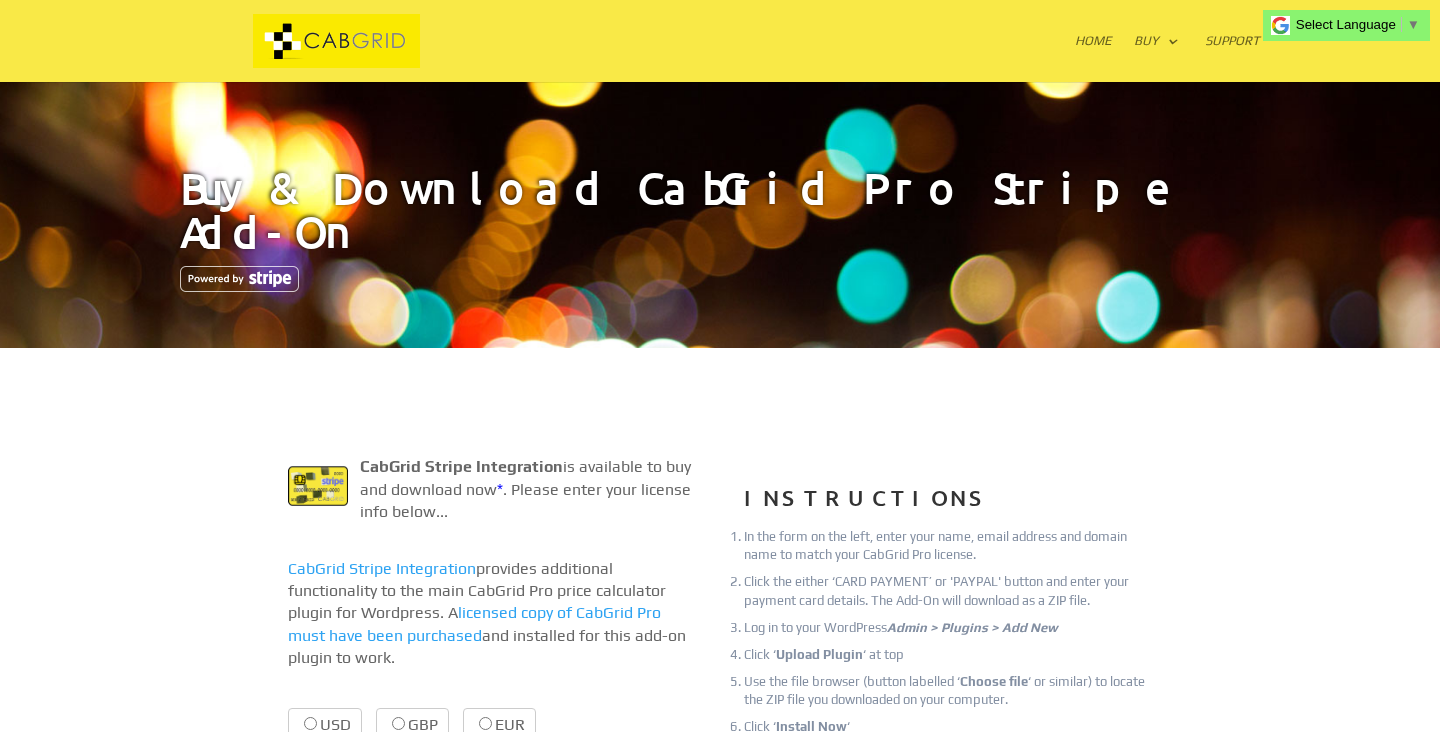 scroll, scrollTop: 0, scrollLeft: 0, axis: both 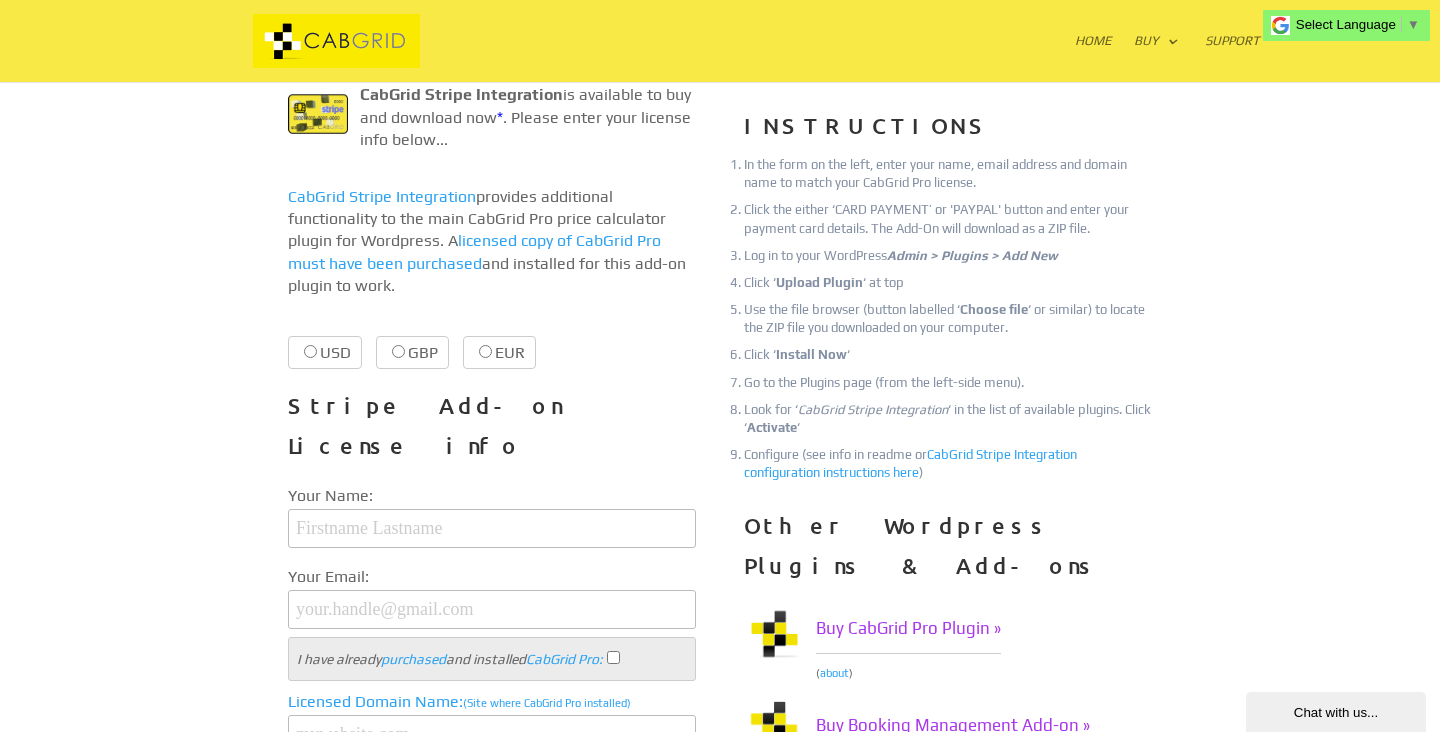 click on "CabGrid Stripe Integration  is available to buy and download now * . Please enter your license info below...
CabGrid Stripe Integration  provides additional functionality to the main CabGrid Pro price calculator plugin for Wordpress. A  licensed copy of CabGrid Pro must have been purchased  and installed for this add-on plugin to work.
JavaScript is required to make this purchase. Please enable JavaScript for this page/domain/browser
USD  $9.99 $9.99
GBP  £7.99 £7.99
EUR  €8.99 €8.99
Stripe Add-on License info
Your Name:
Your Email:
I have already  purchased  and installed  CabGrid Pro :
Licensed Domain Name: (Site where CabGrid Pro installed)
Card Payment Paypal
*  One-time only license fee for each website or domain. No renewal fee. No annual fee. Optional fee for major updates. Check Price »" at bounding box center (492, 519) 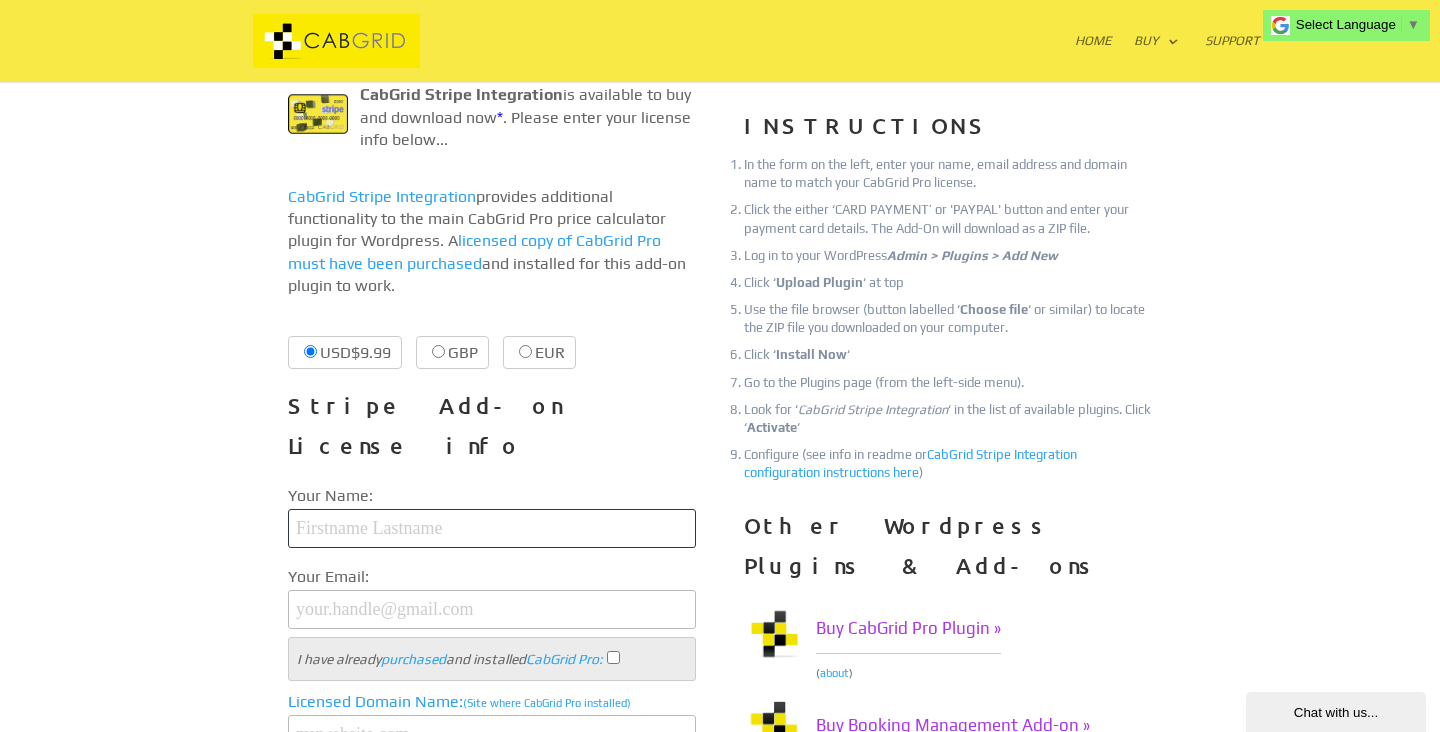 click at bounding box center (492, 528) 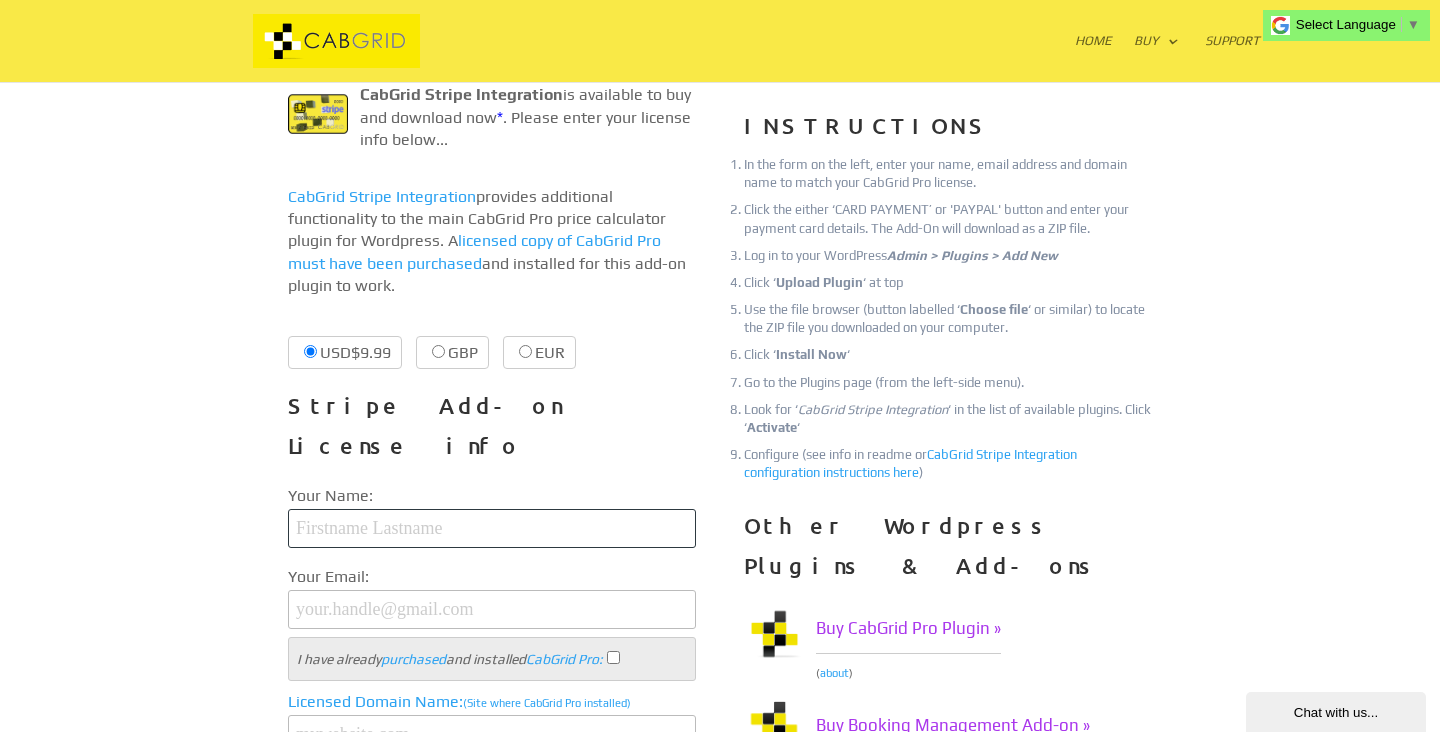 type on "Darrion Louis" 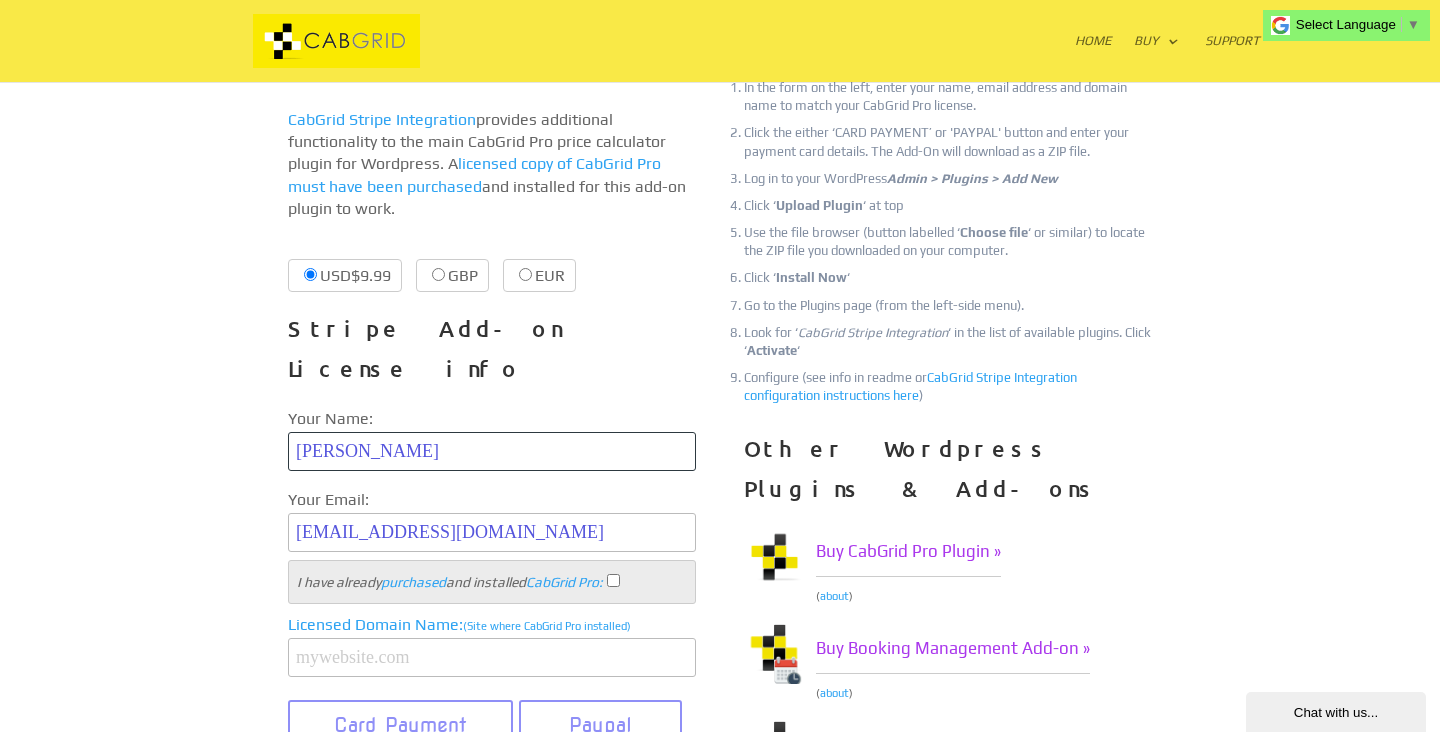 scroll, scrollTop: 491, scrollLeft: 0, axis: vertical 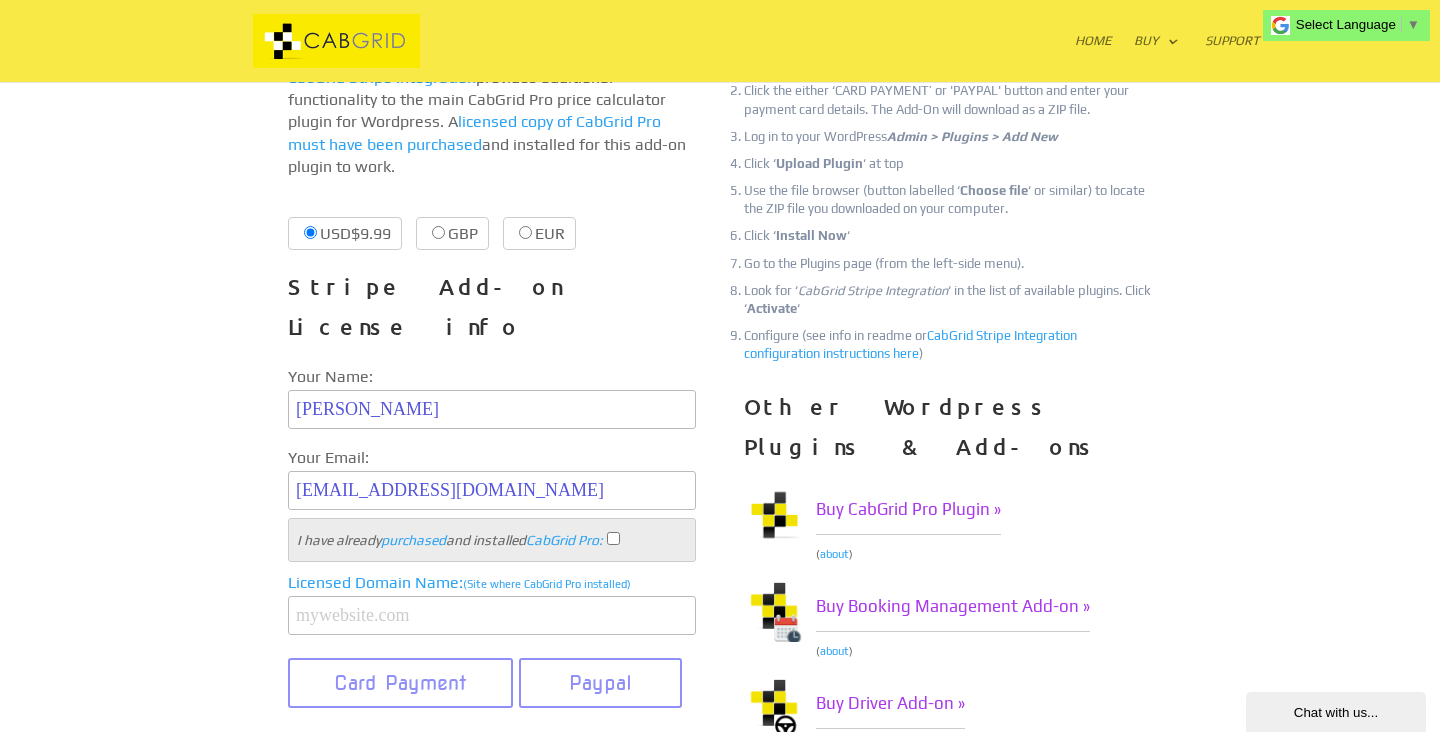 click on "I have already  purchased  and installed  CabGrid Pro :" at bounding box center [613, 538] 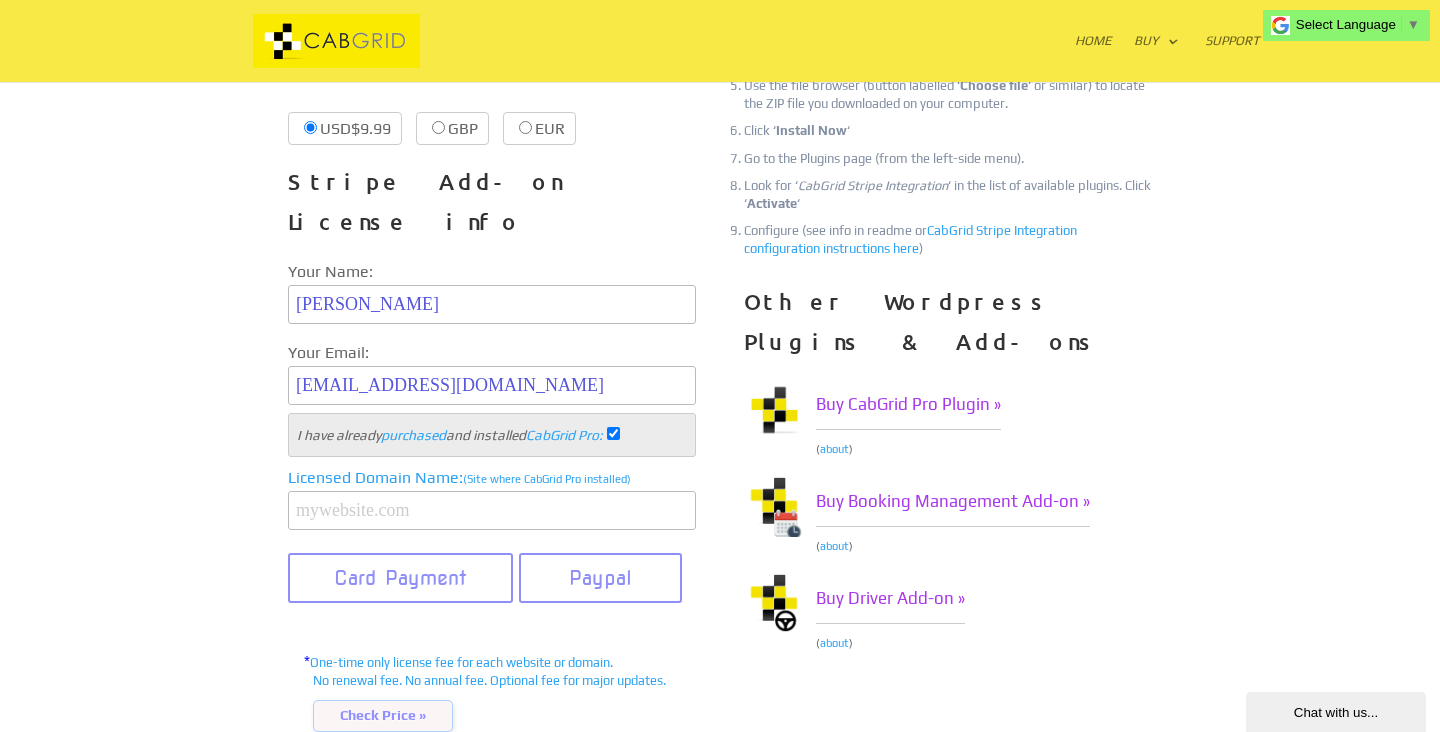 scroll, scrollTop: 635, scrollLeft: 0, axis: vertical 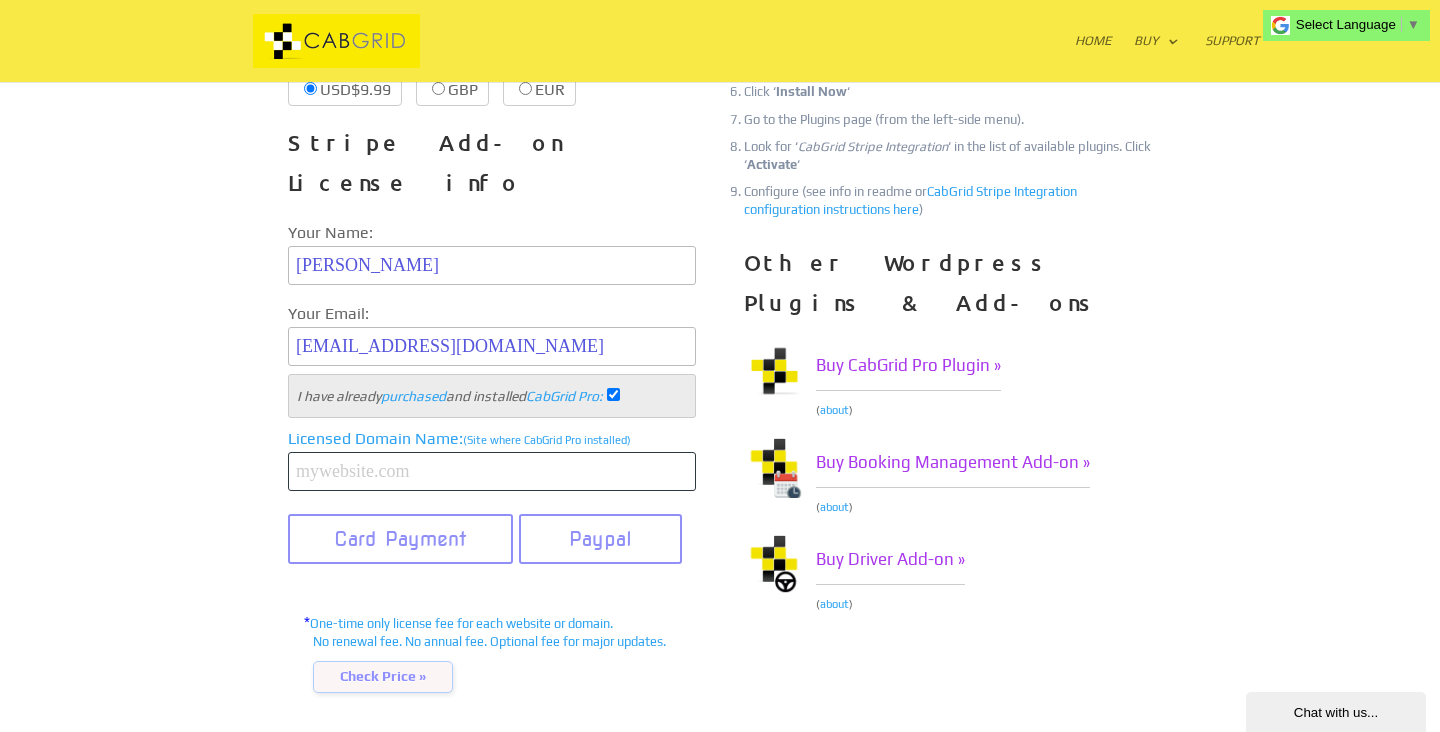 click at bounding box center (492, 471) 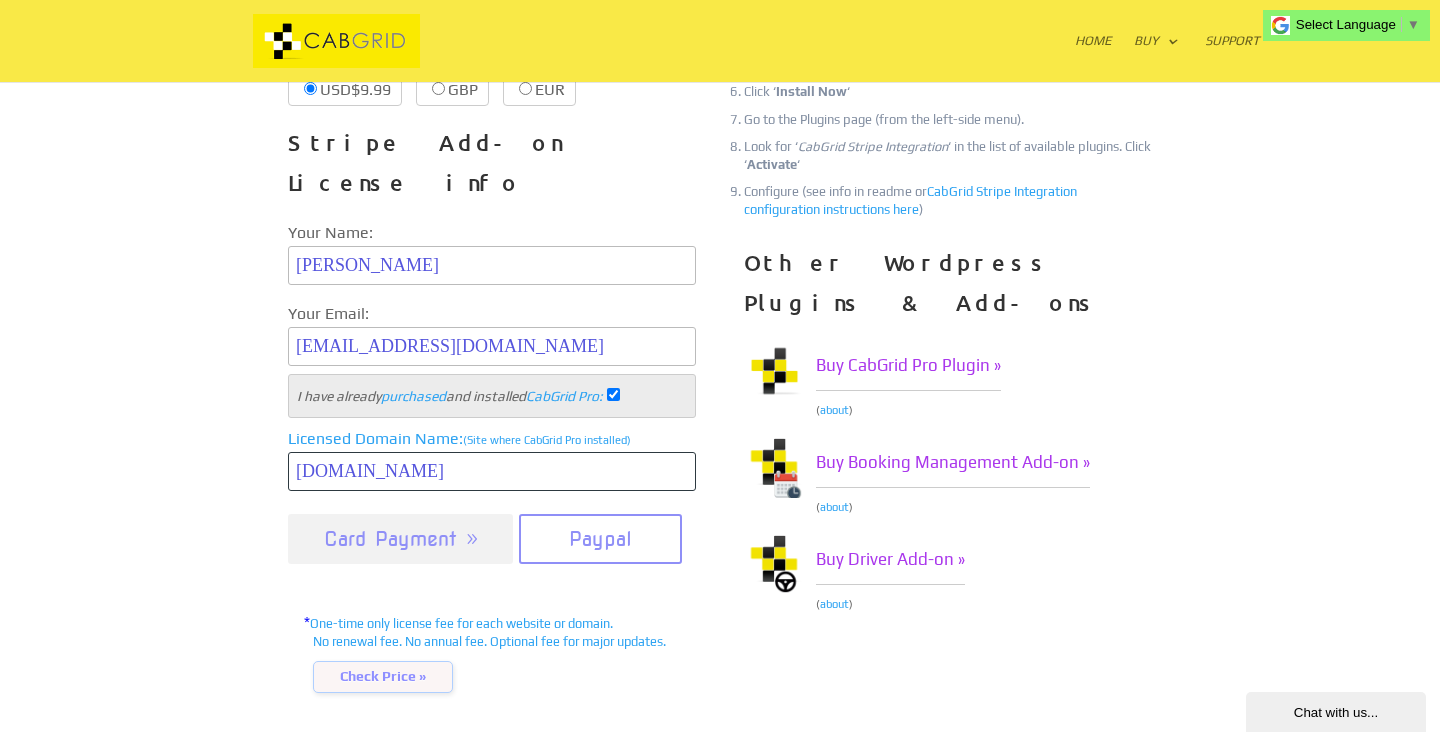 type on "lucianvibe.com" 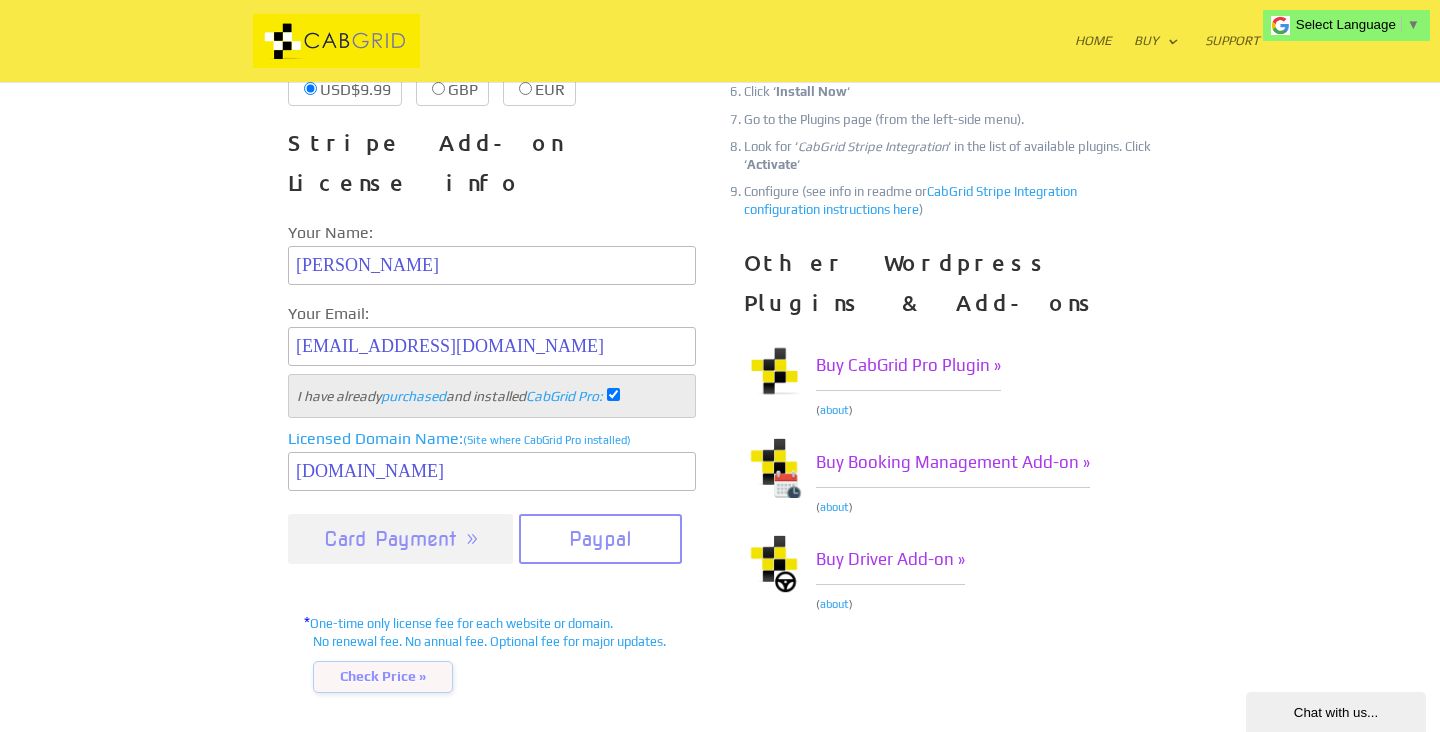 click on "Card Payment" at bounding box center [400, 539] 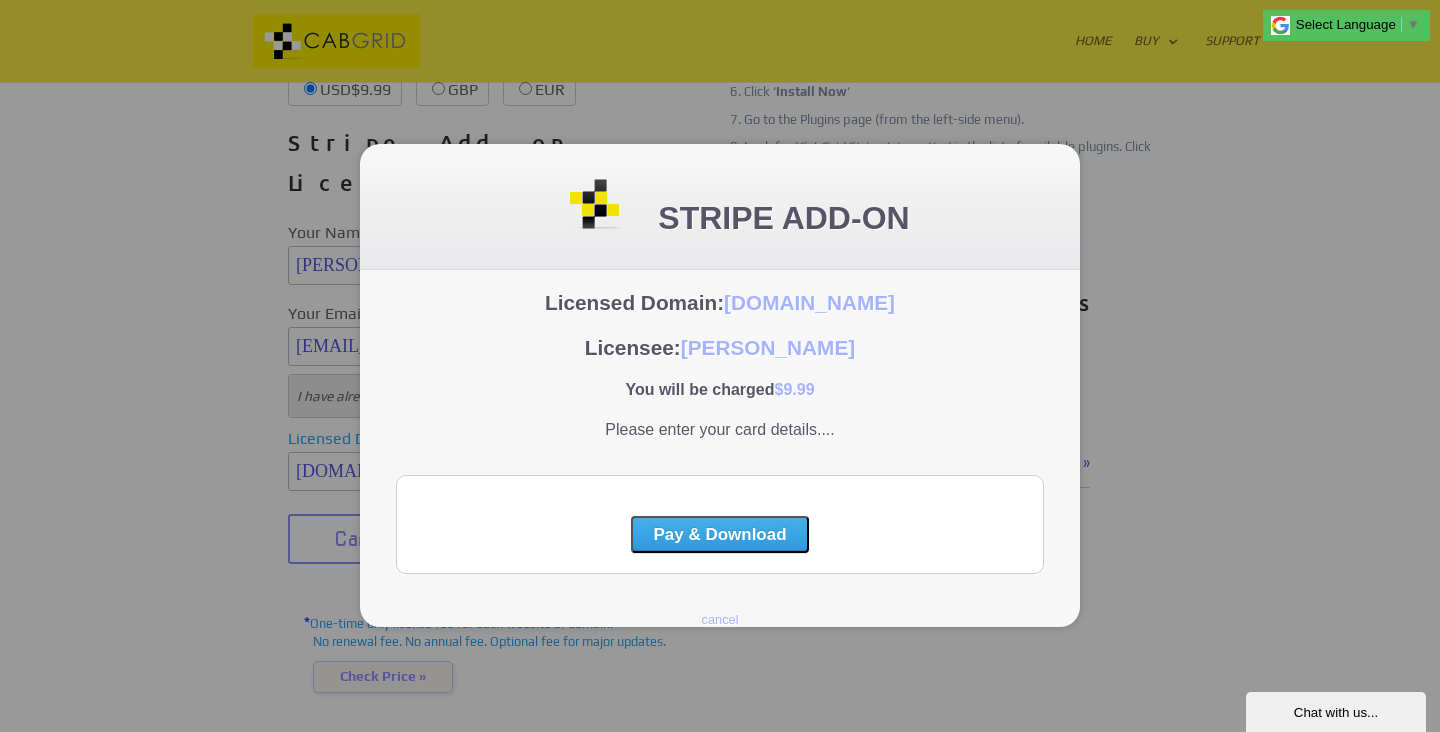 scroll, scrollTop: 0, scrollLeft: 0, axis: both 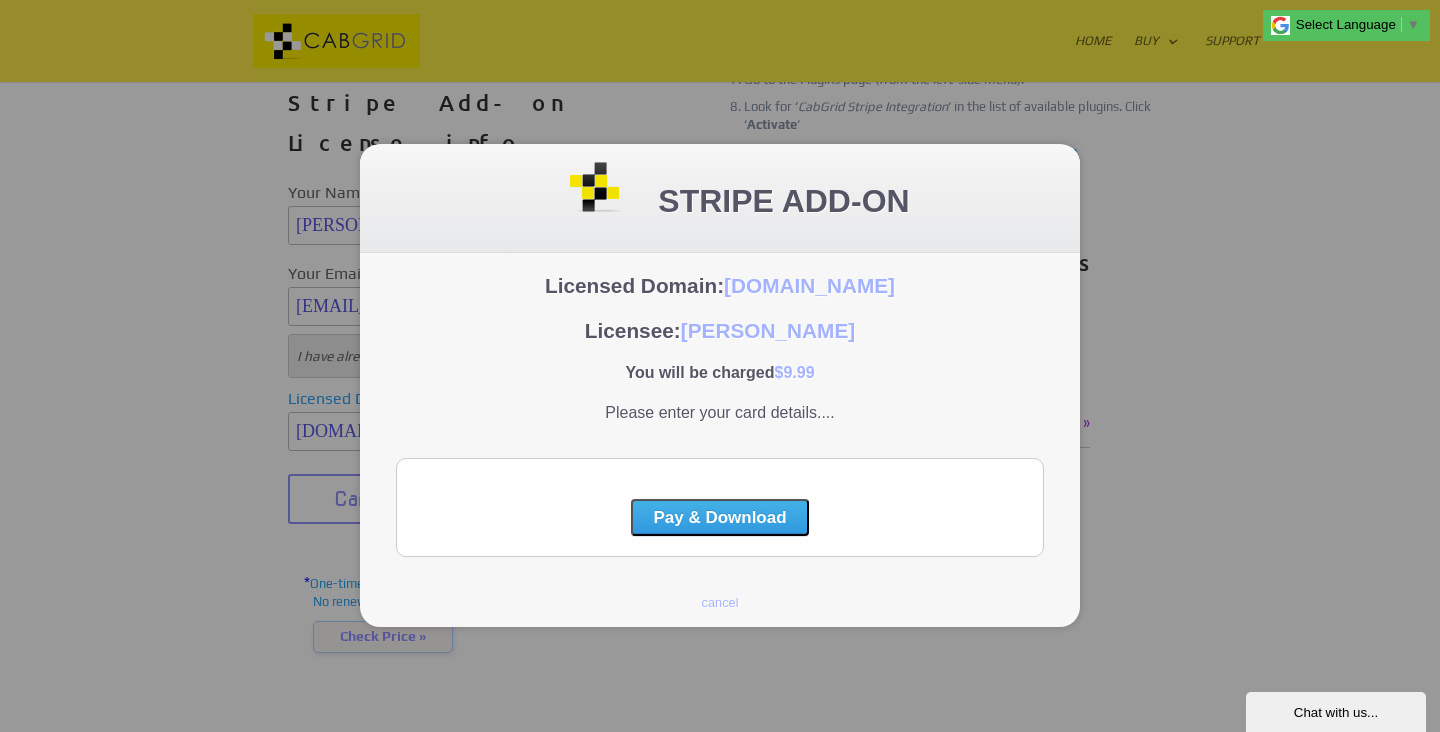 click on "Pay & Download" at bounding box center (719, 517) 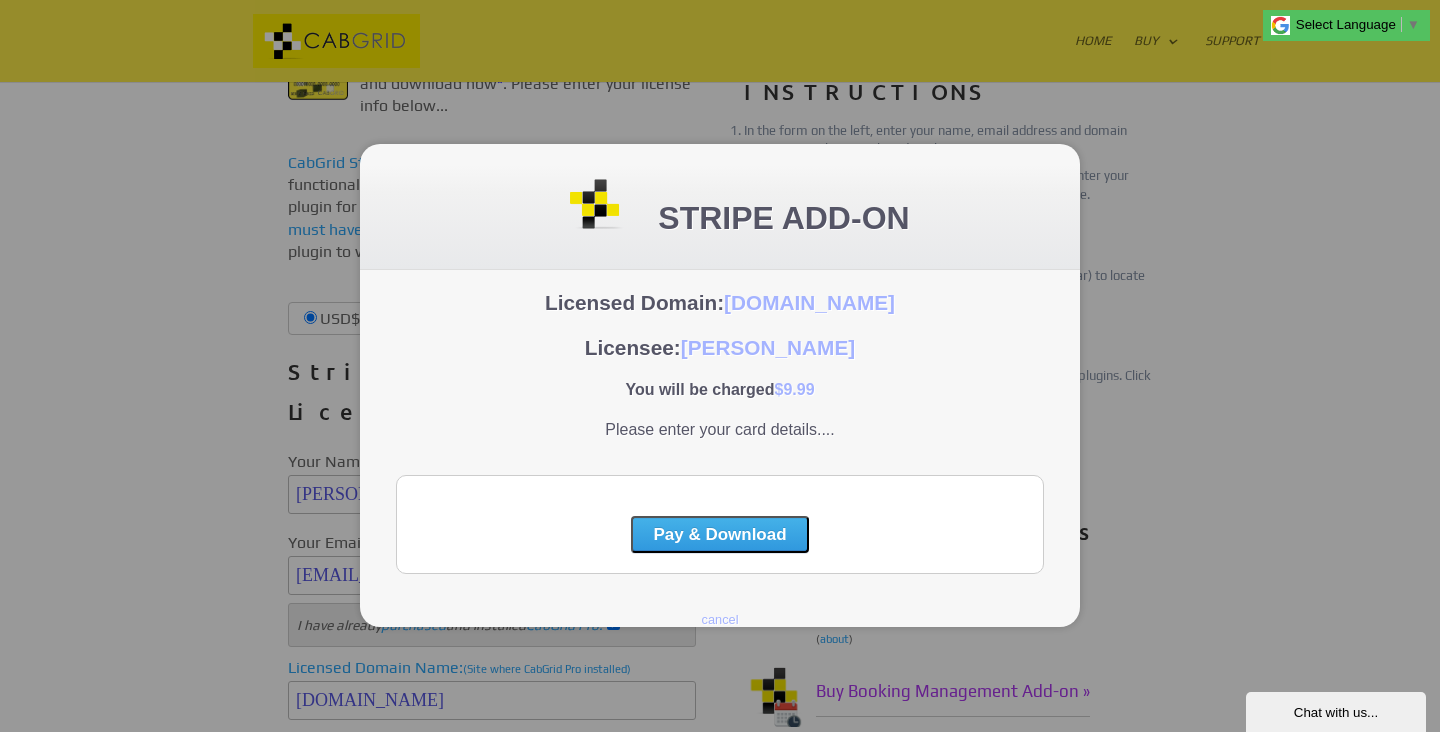 scroll, scrollTop: 399, scrollLeft: 0, axis: vertical 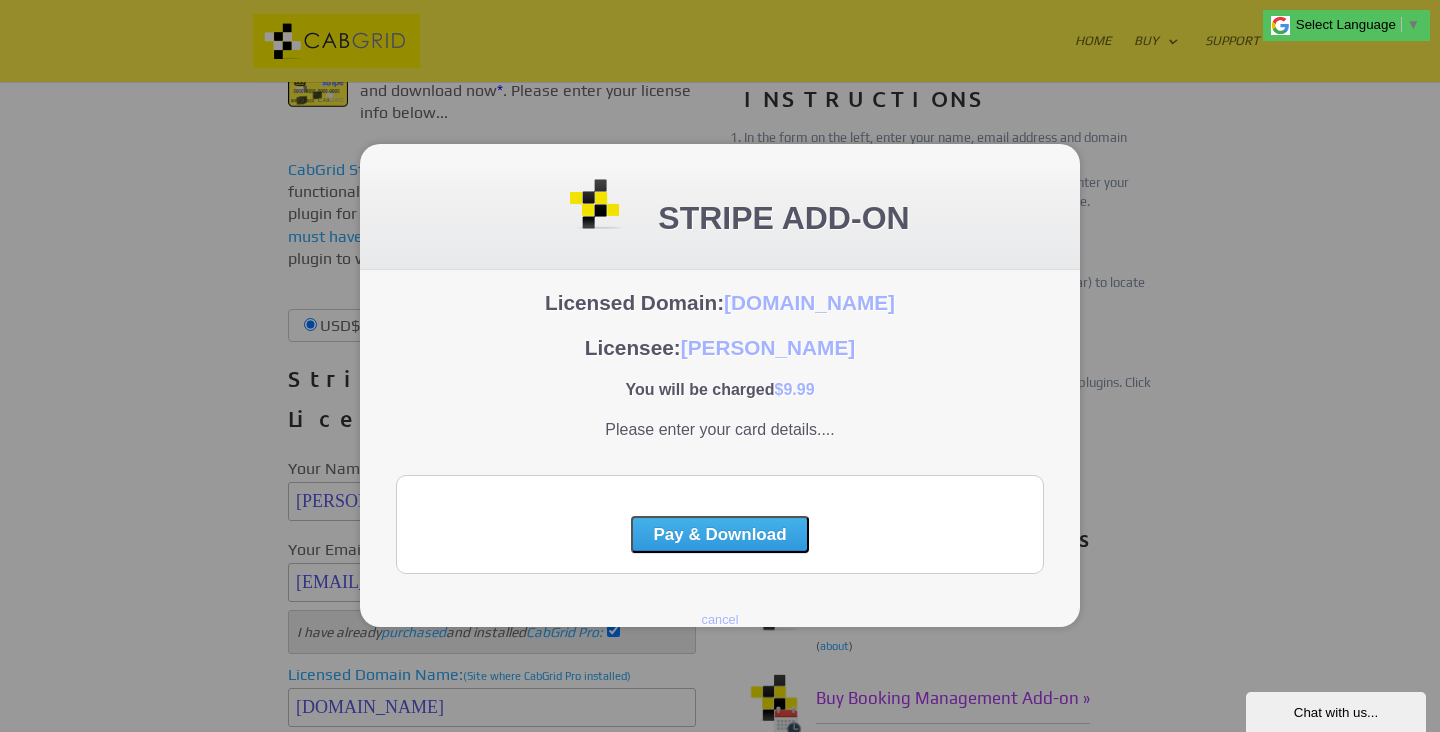 click on "lucianvibe.com" at bounding box center (809, 302) 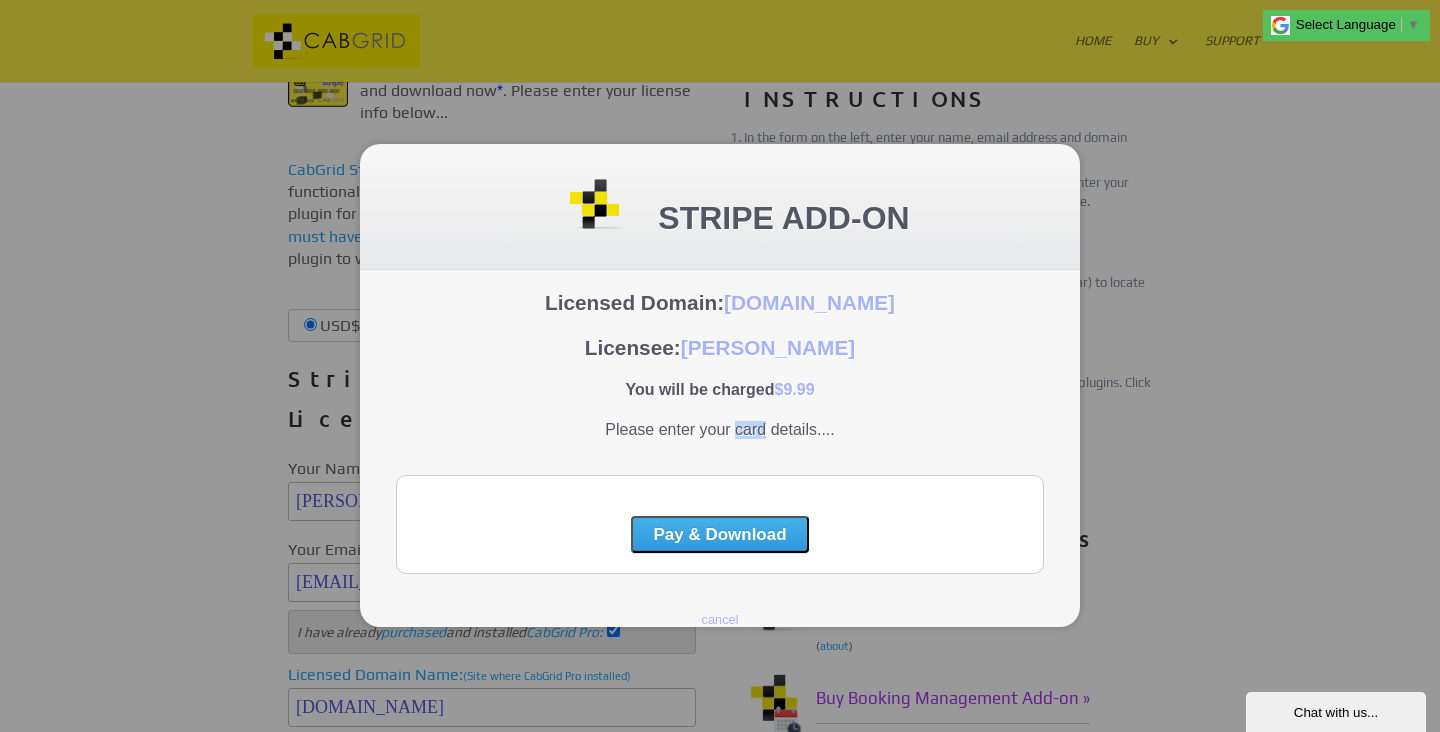 click on "Please enter your card details...." at bounding box center [720, 430] 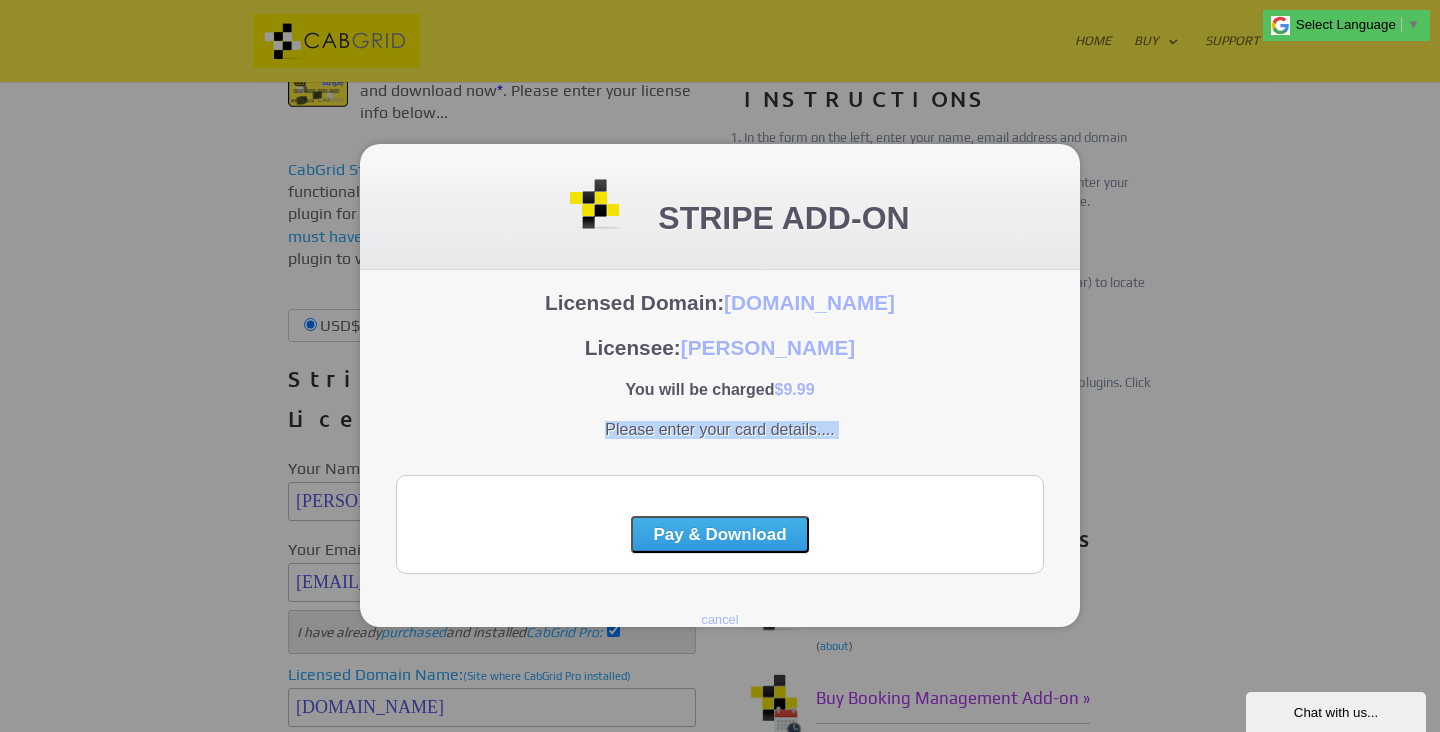 click on "Please enter your card details...." at bounding box center [720, 430] 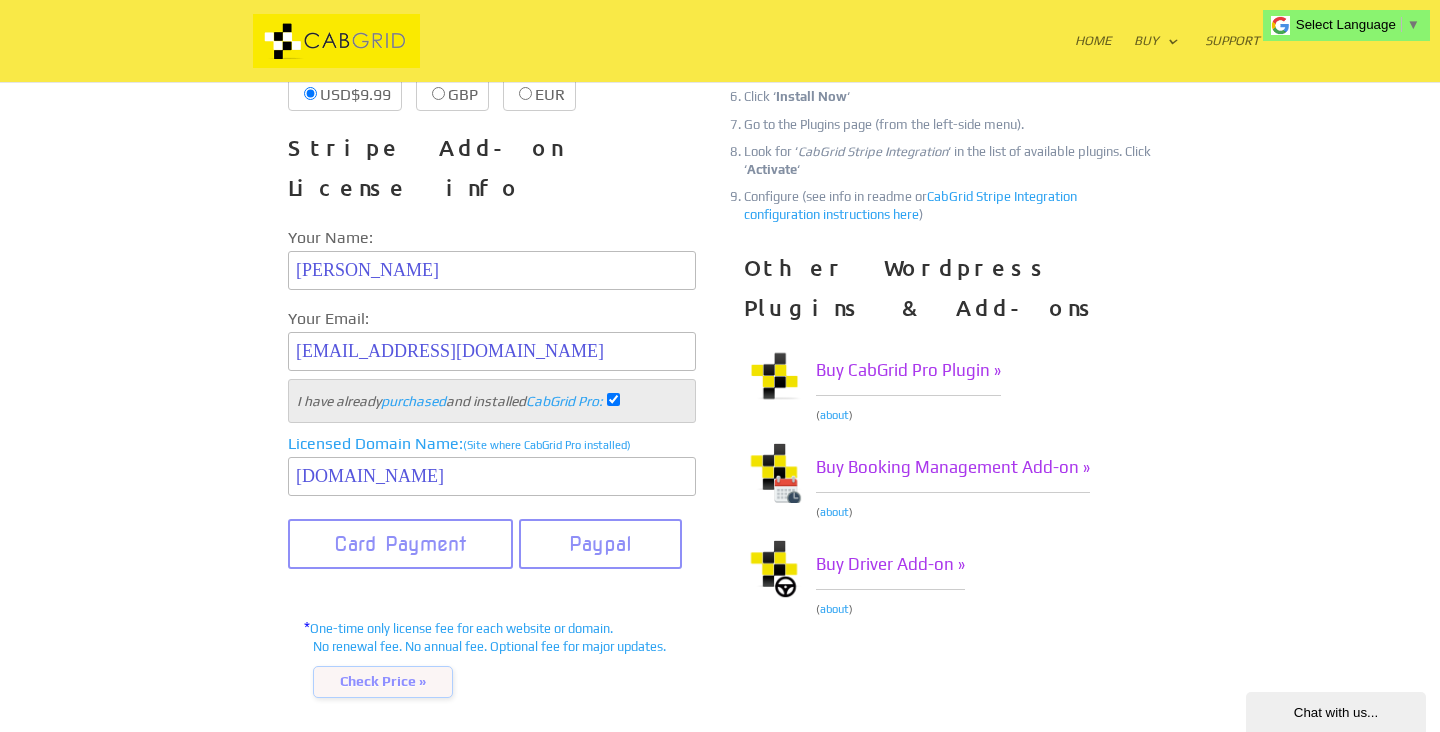 scroll, scrollTop: 634, scrollLeft: 0, axis: vertical 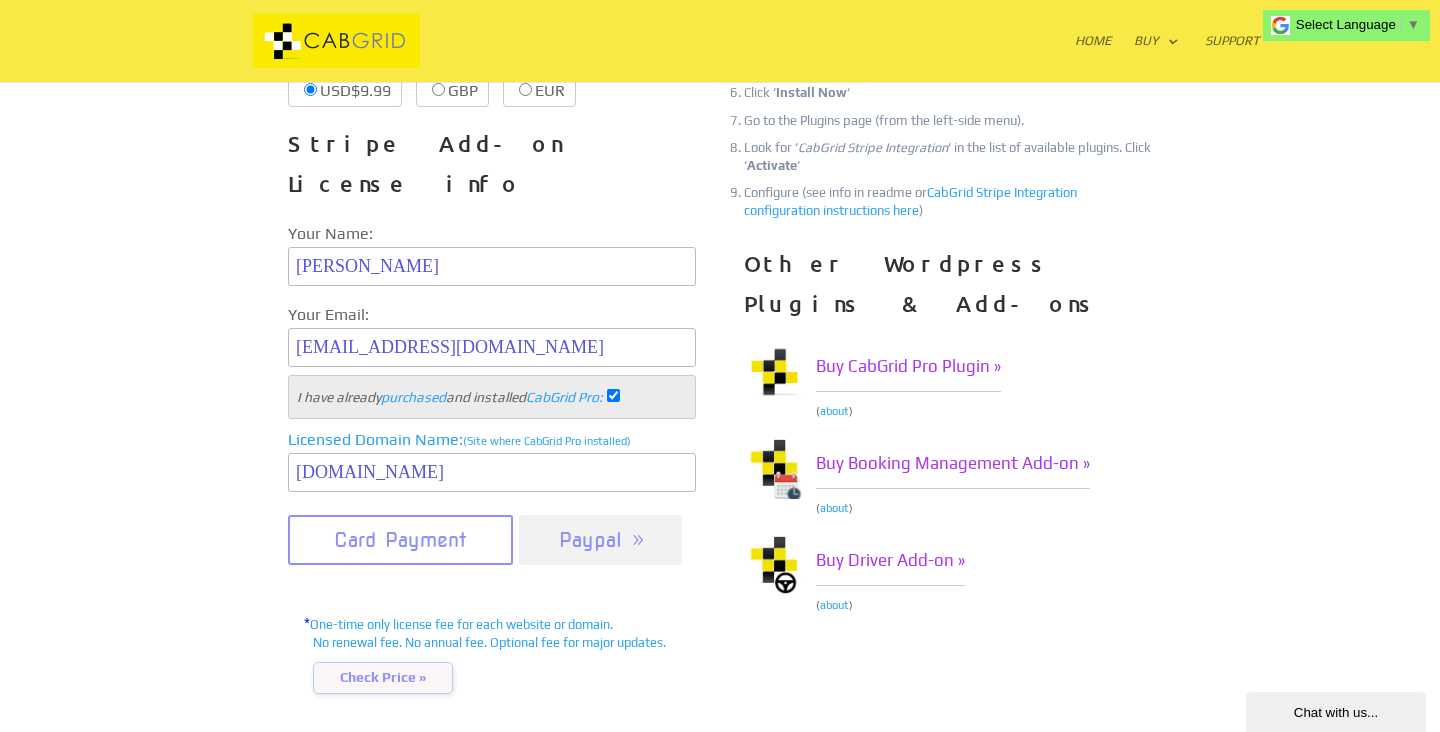 click on "Paypal" at bounding box center [600, 540] 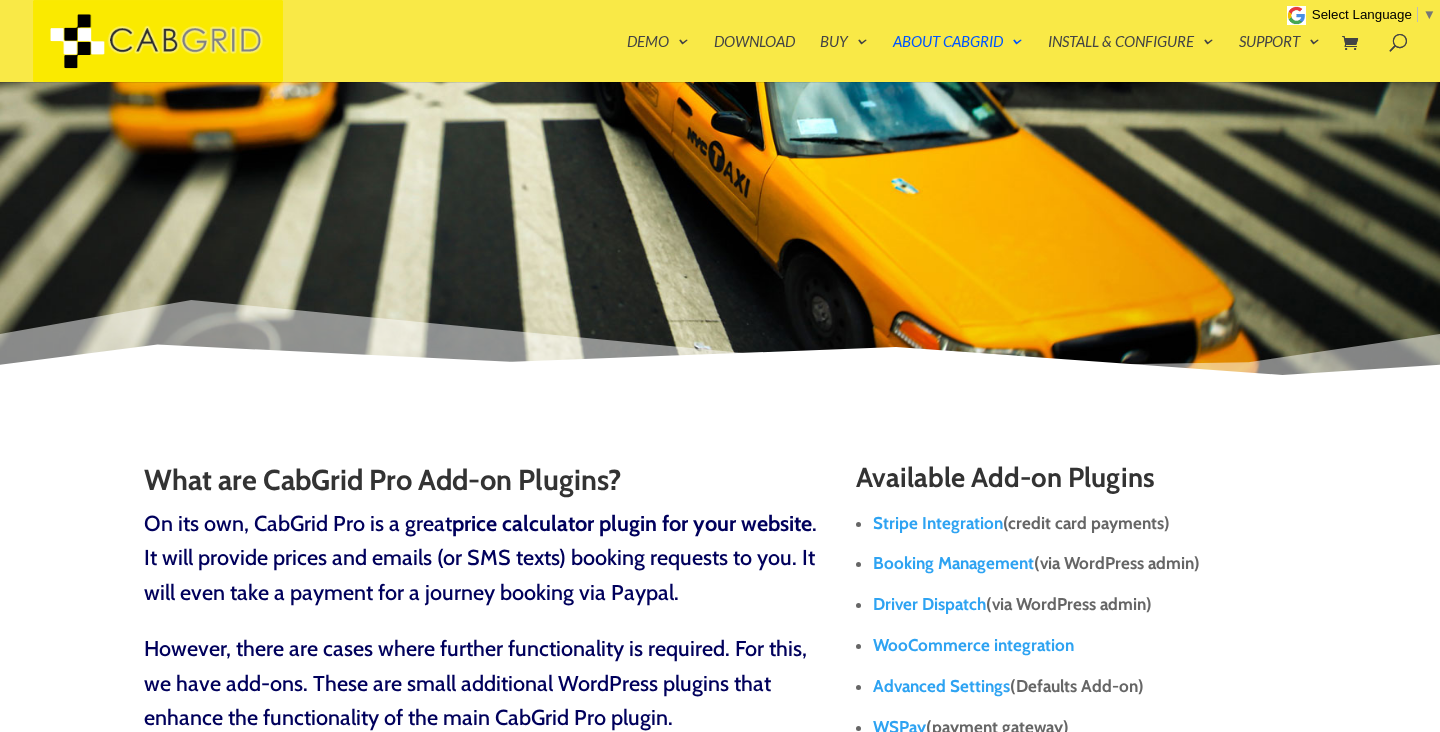 scroll, scrollTop: 291, scrollLeft: 0, axis: vertical 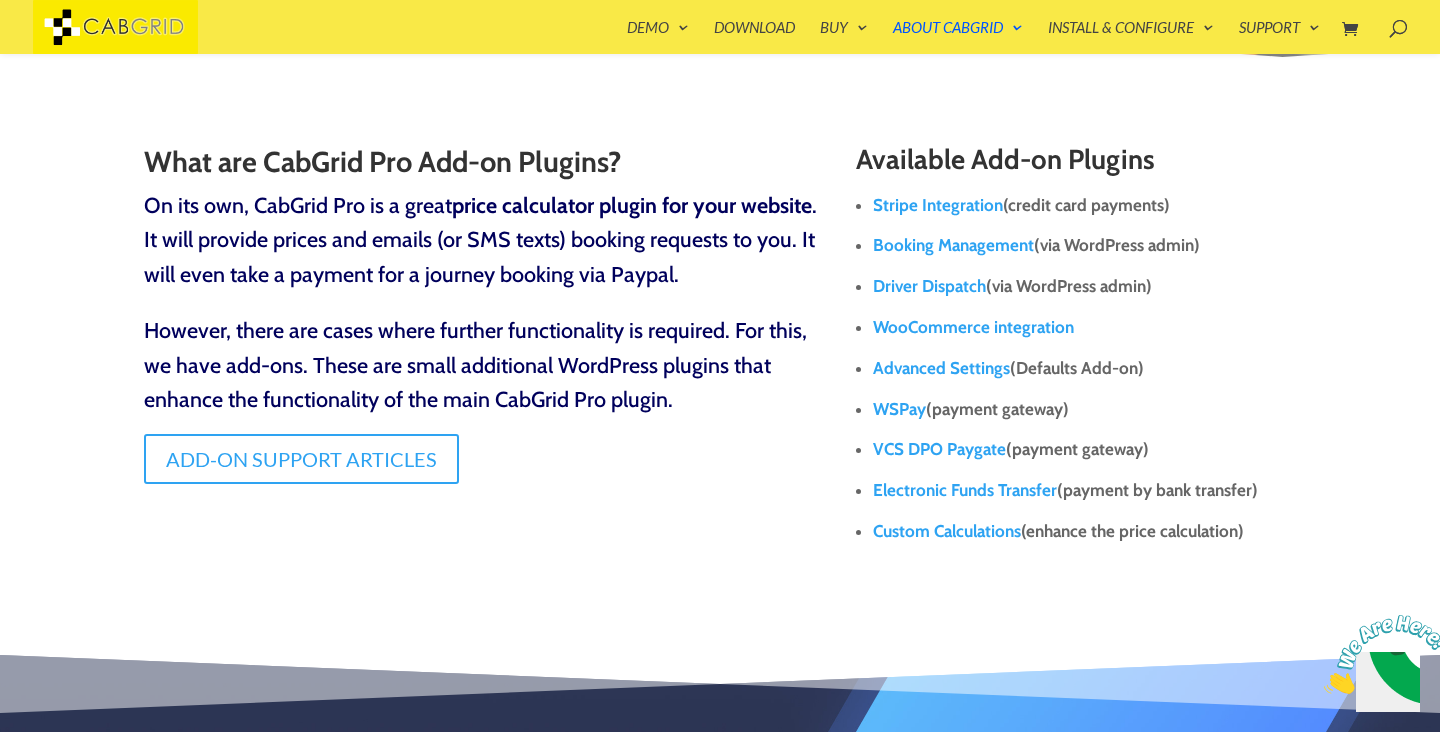 click on "Stripe Integration" at bounding box center (938, 205) 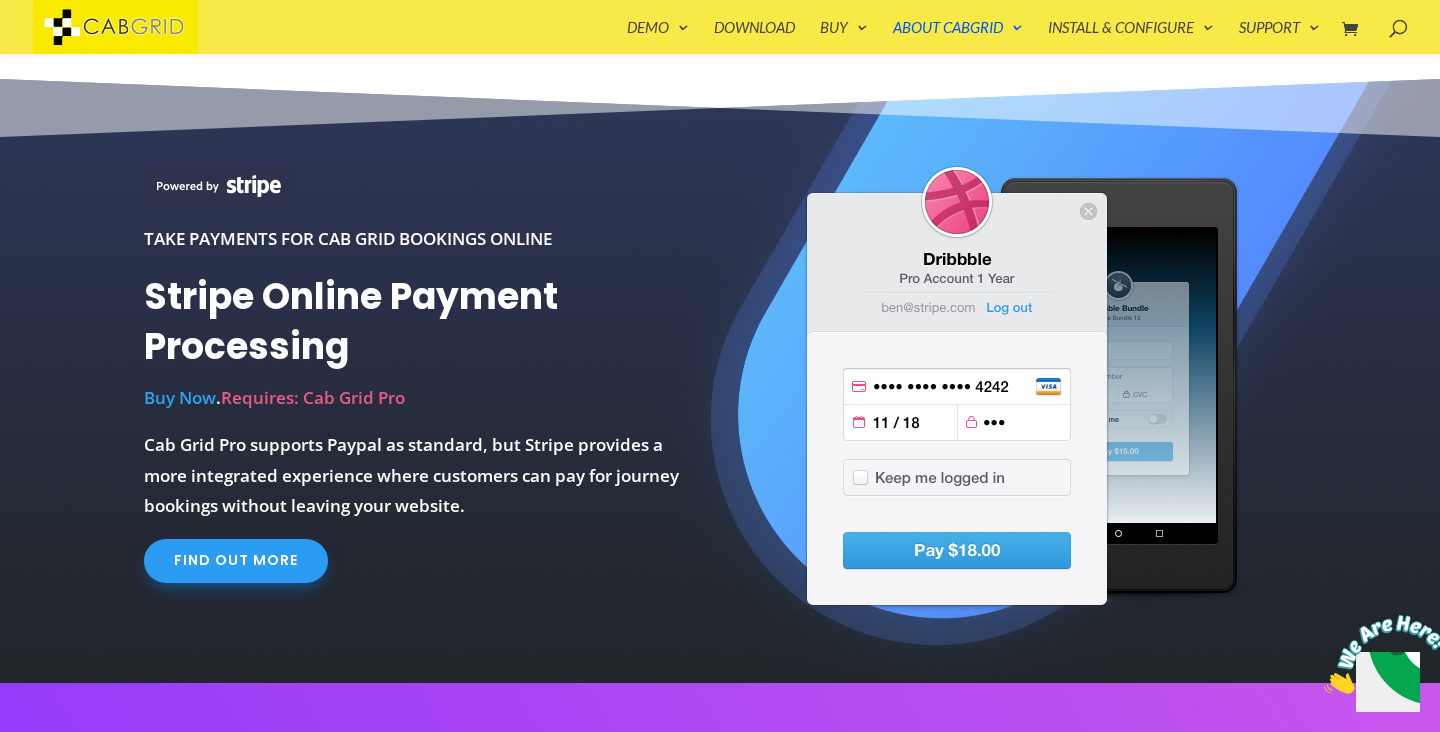 scroll, scrollTop: 891, scrollLeft: 0, axis: vertical 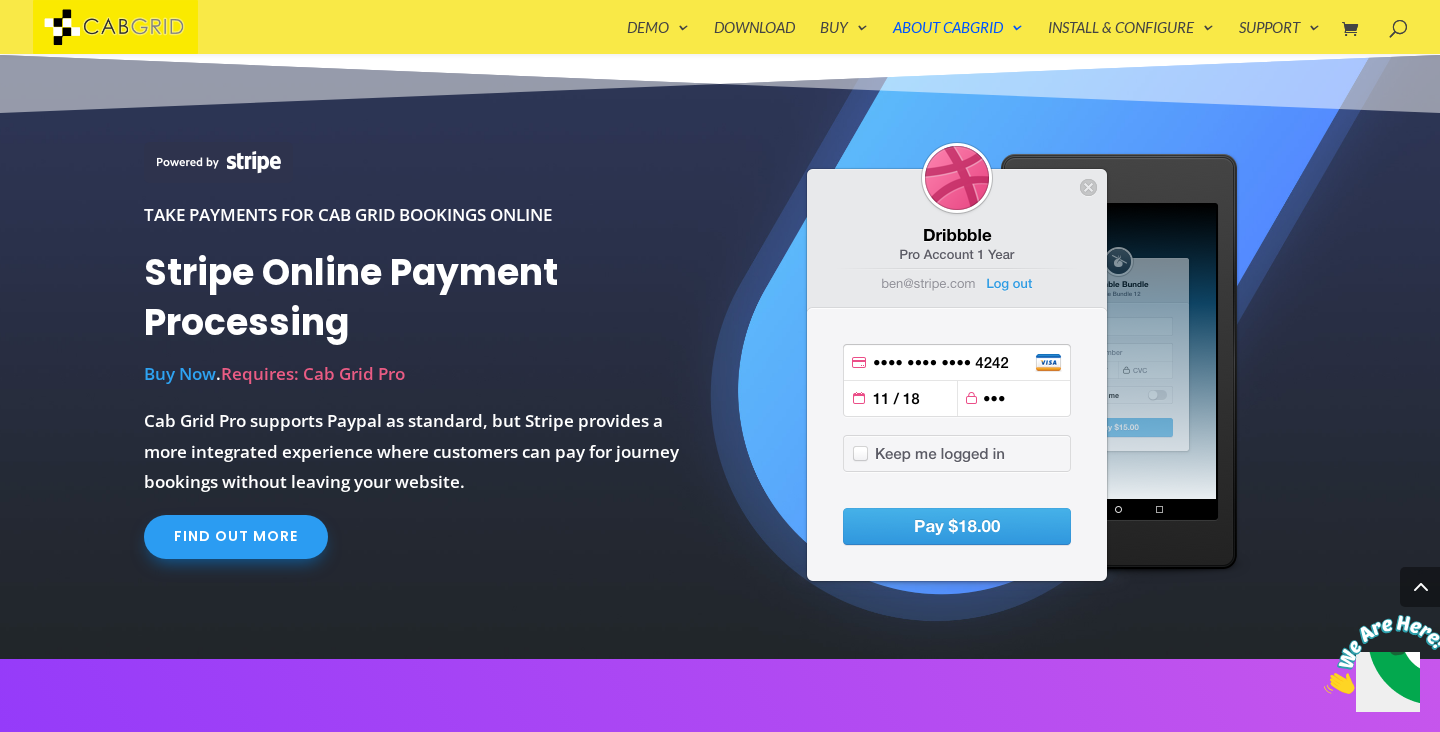 click on "Find out more" at bounding box center [236, 537] 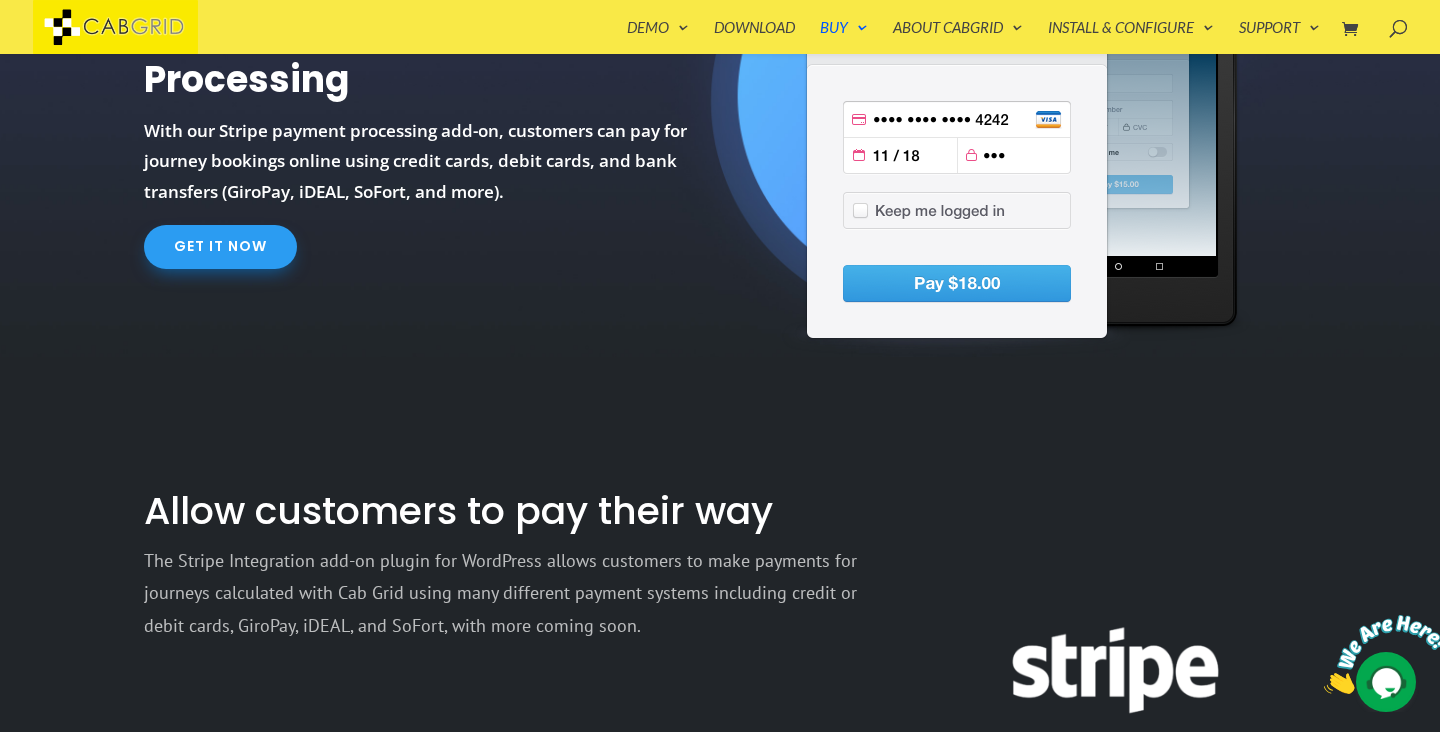 scroll, scrollTop: 0, scrollLeft: 0, axis: both 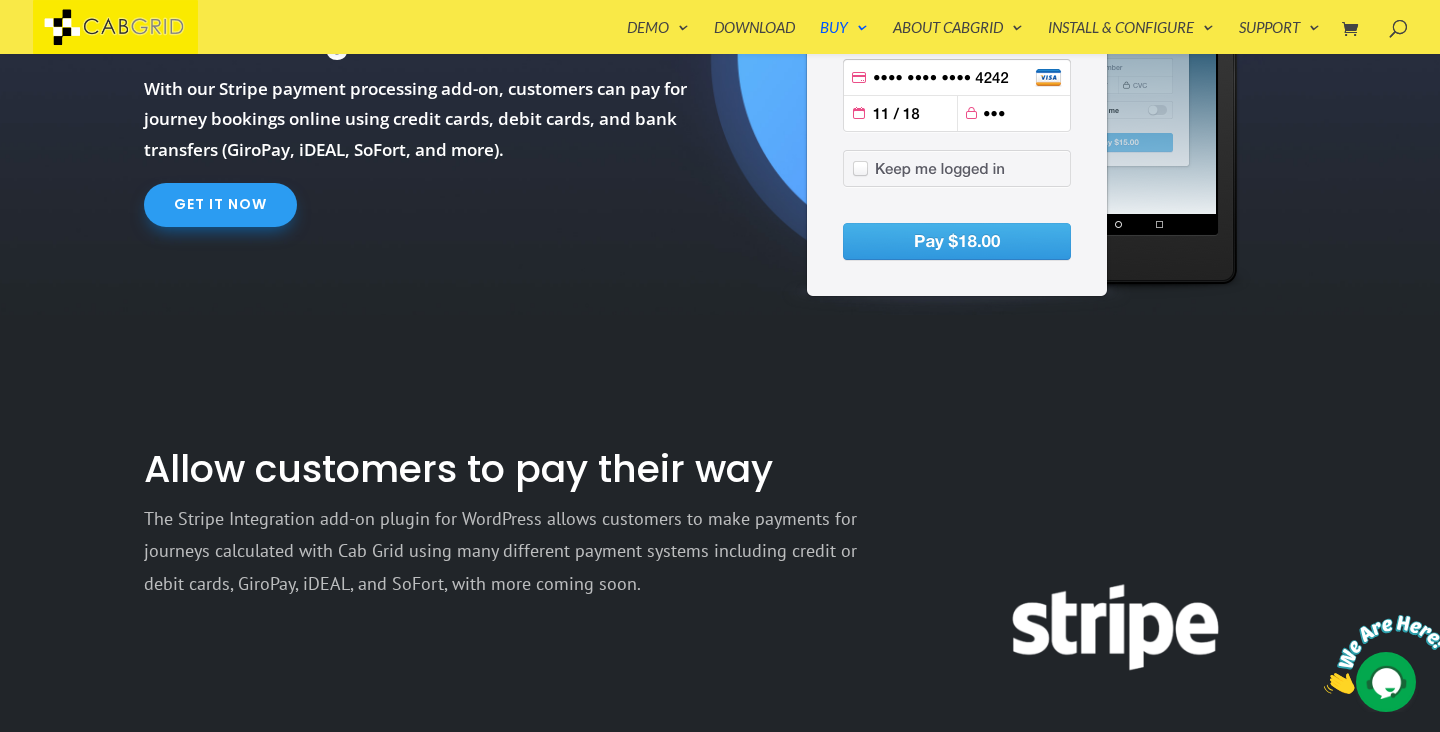 click on "Get It Now" at bounding box center (220, 205) 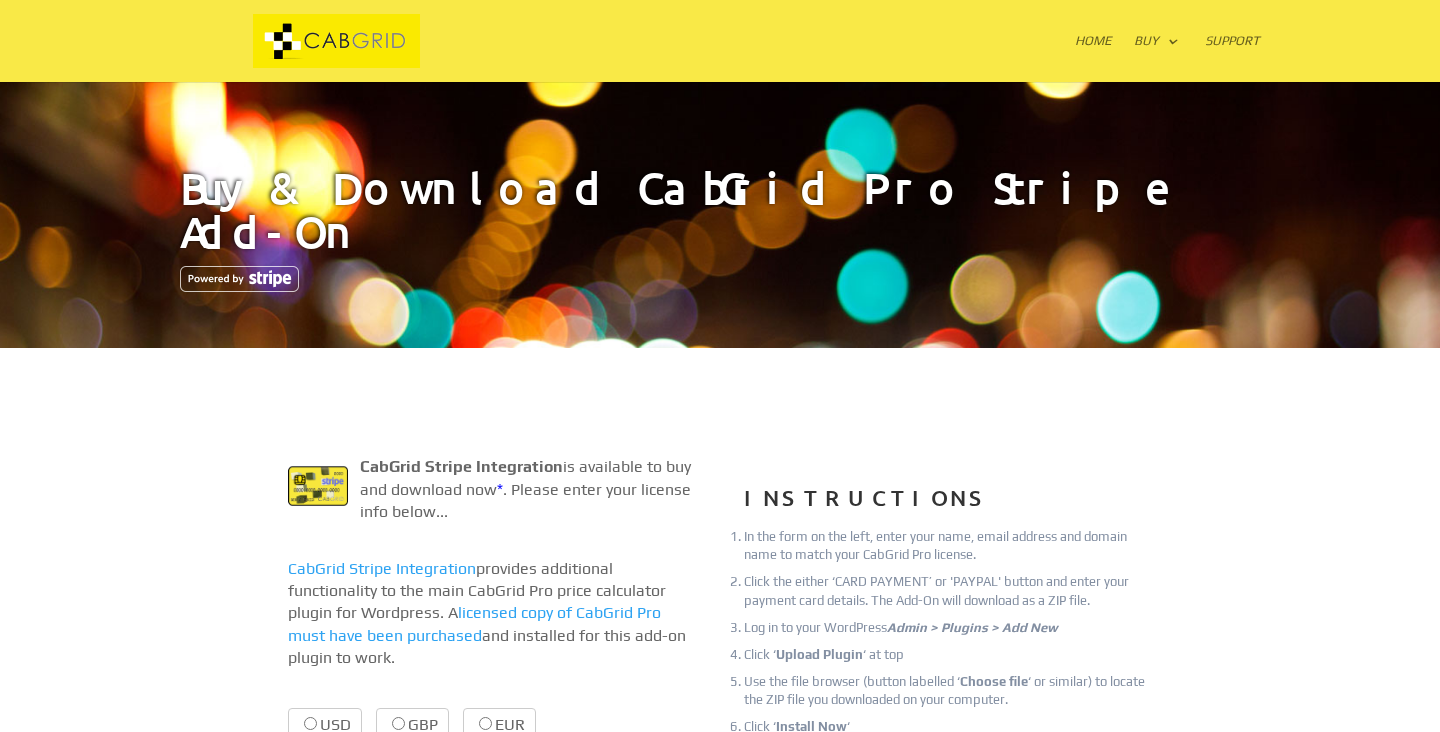 scroll, scrollTop: 0, scrollLeft: 0, axis: both 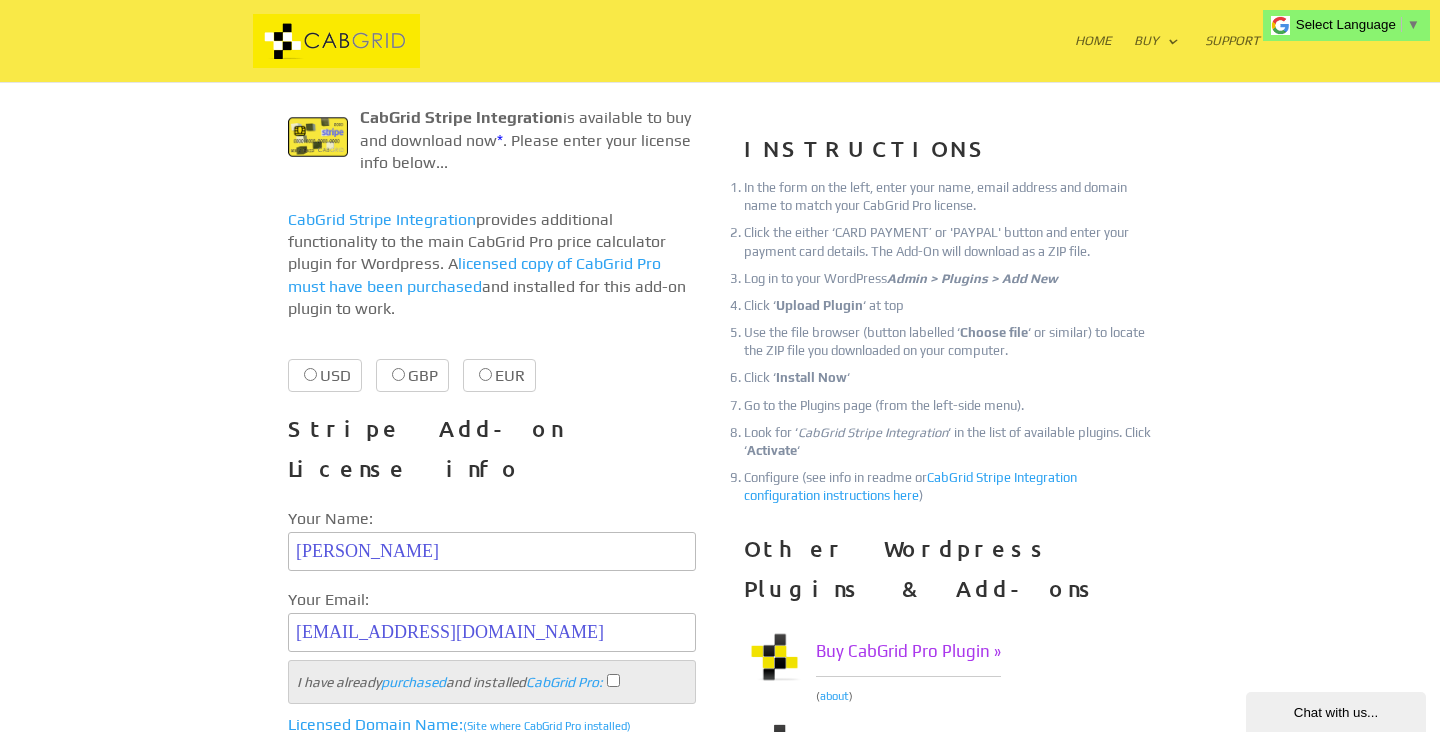 click on "USD  $9.99 $9.99" at bounding box center (325, 375) 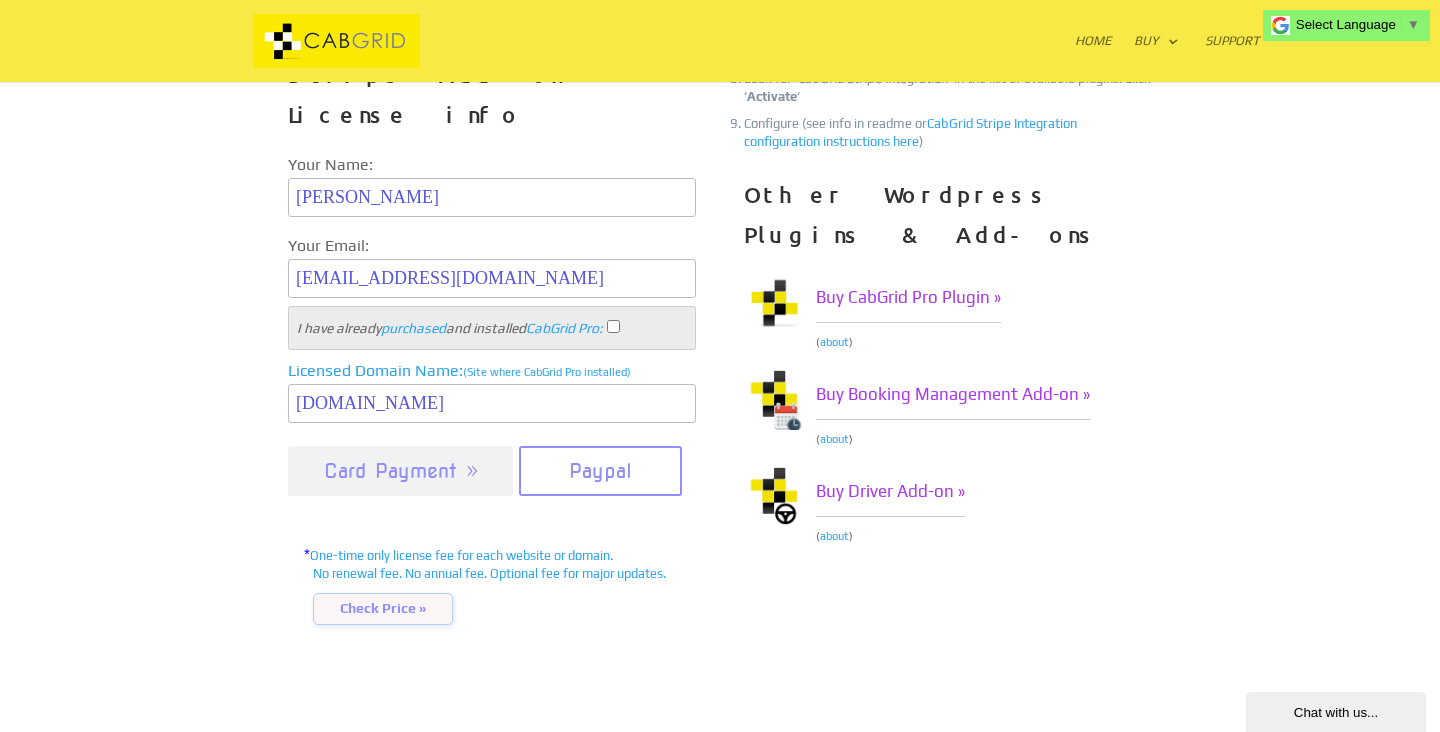 scroll, scrollTop: 716, scrollLeft: 0, axis: vertical 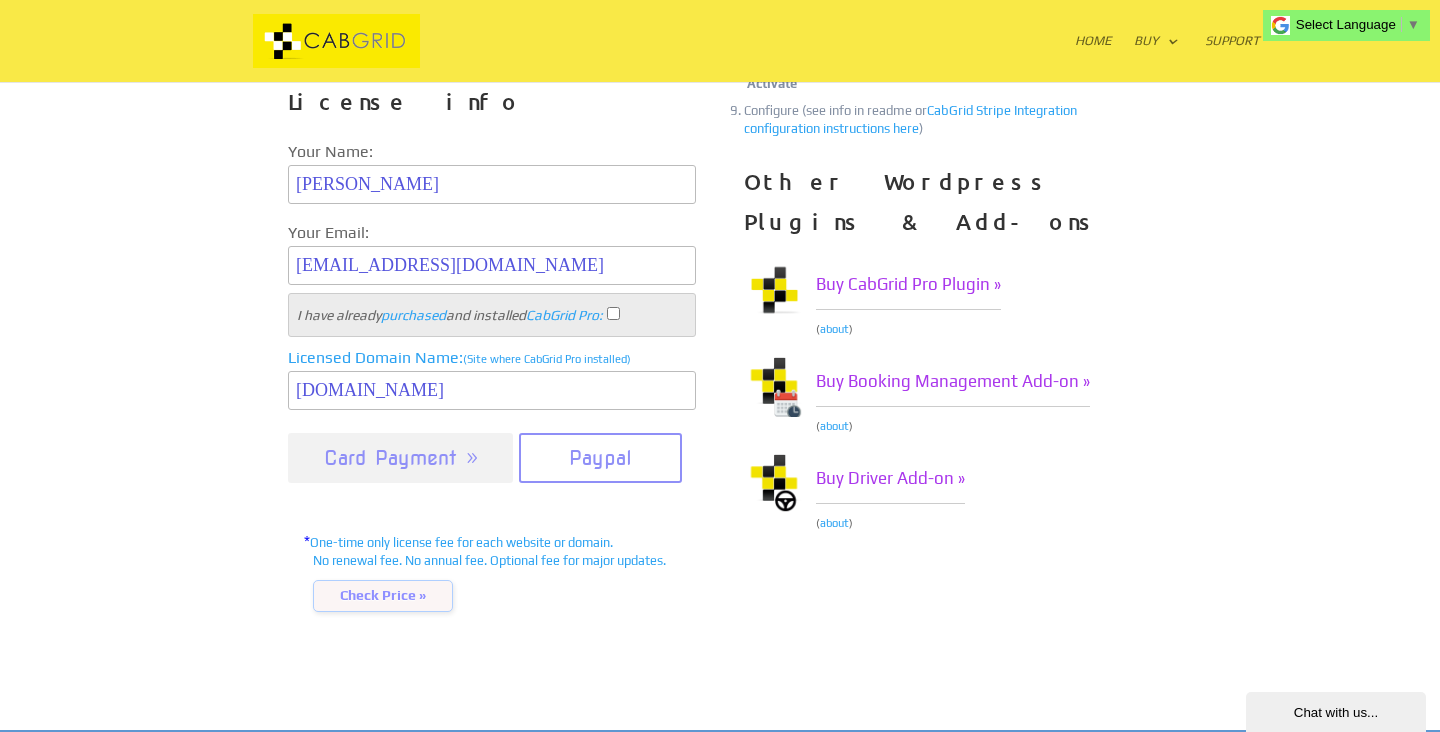 click on "Card Payment" at bounding box center (400, 458) 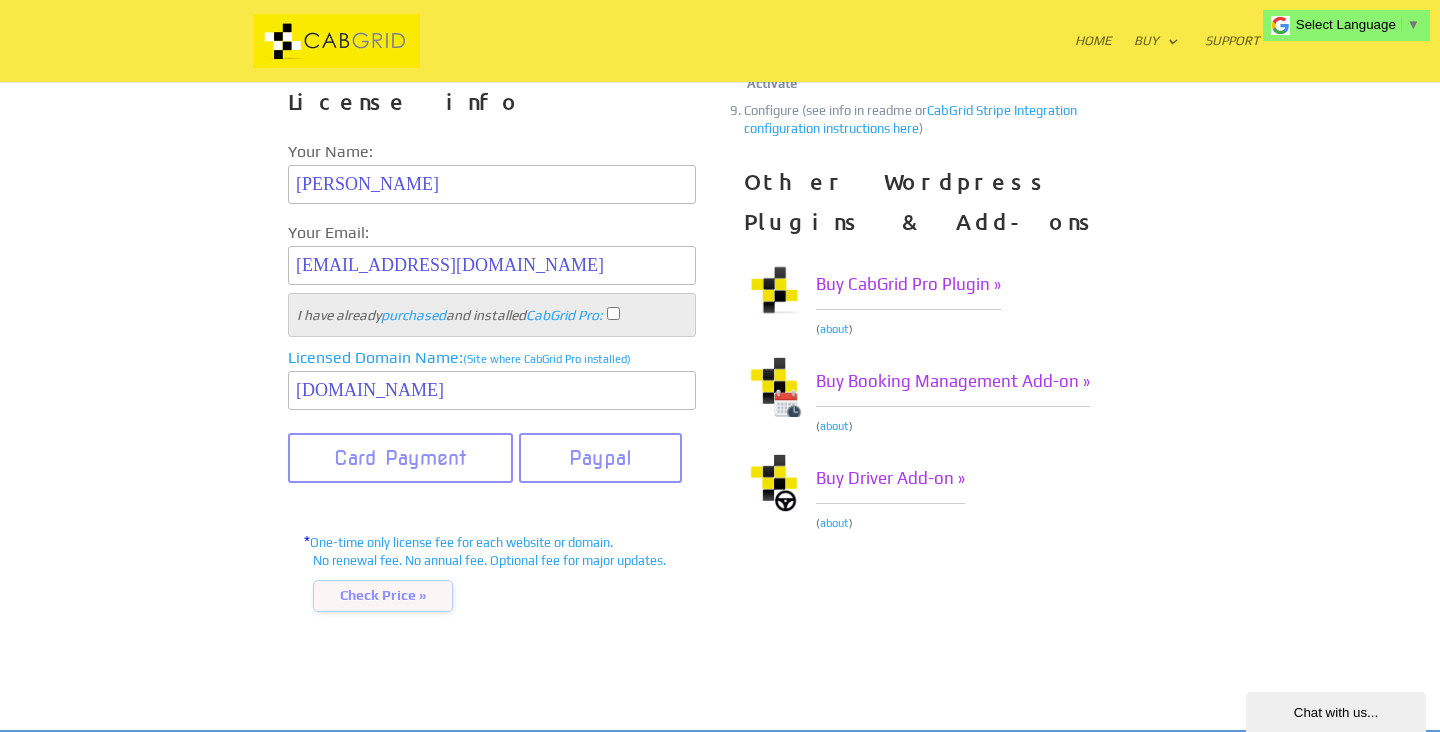 click on "I have already  purchased  and installed  CabGrid Pro :" at bounding box center (492, 315) 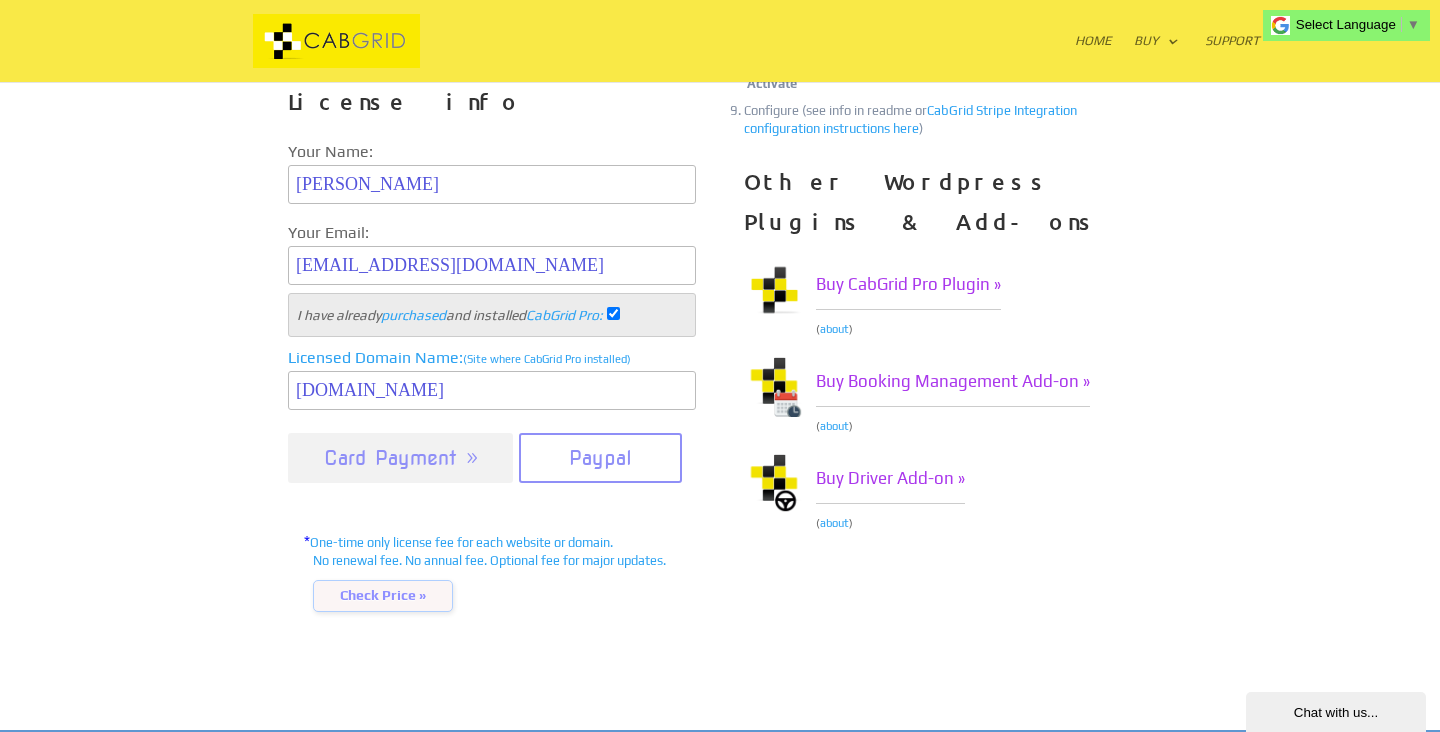 click on "Card Payment" at bounding box center (400, 458) 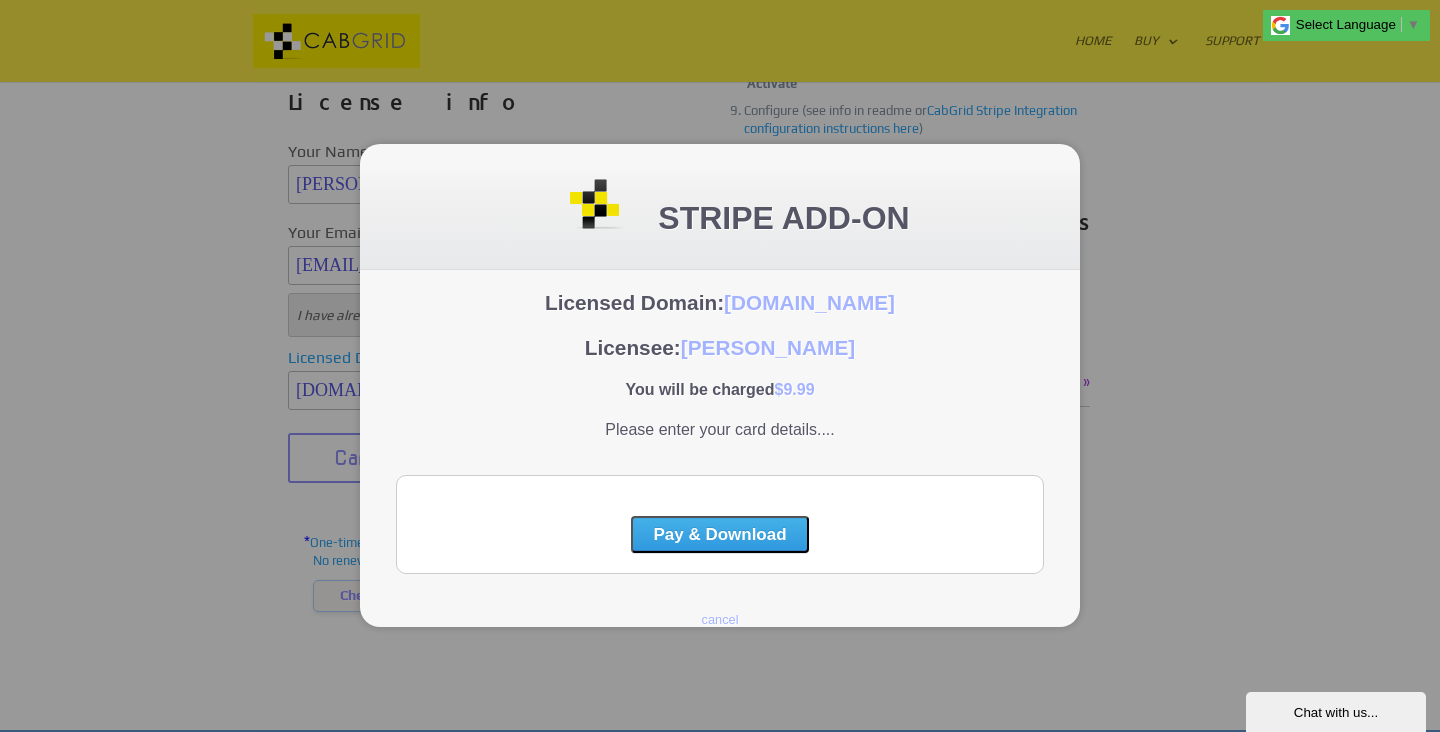 scroll, scrollTop: 17, scrollLeft: 0, axis: vertical 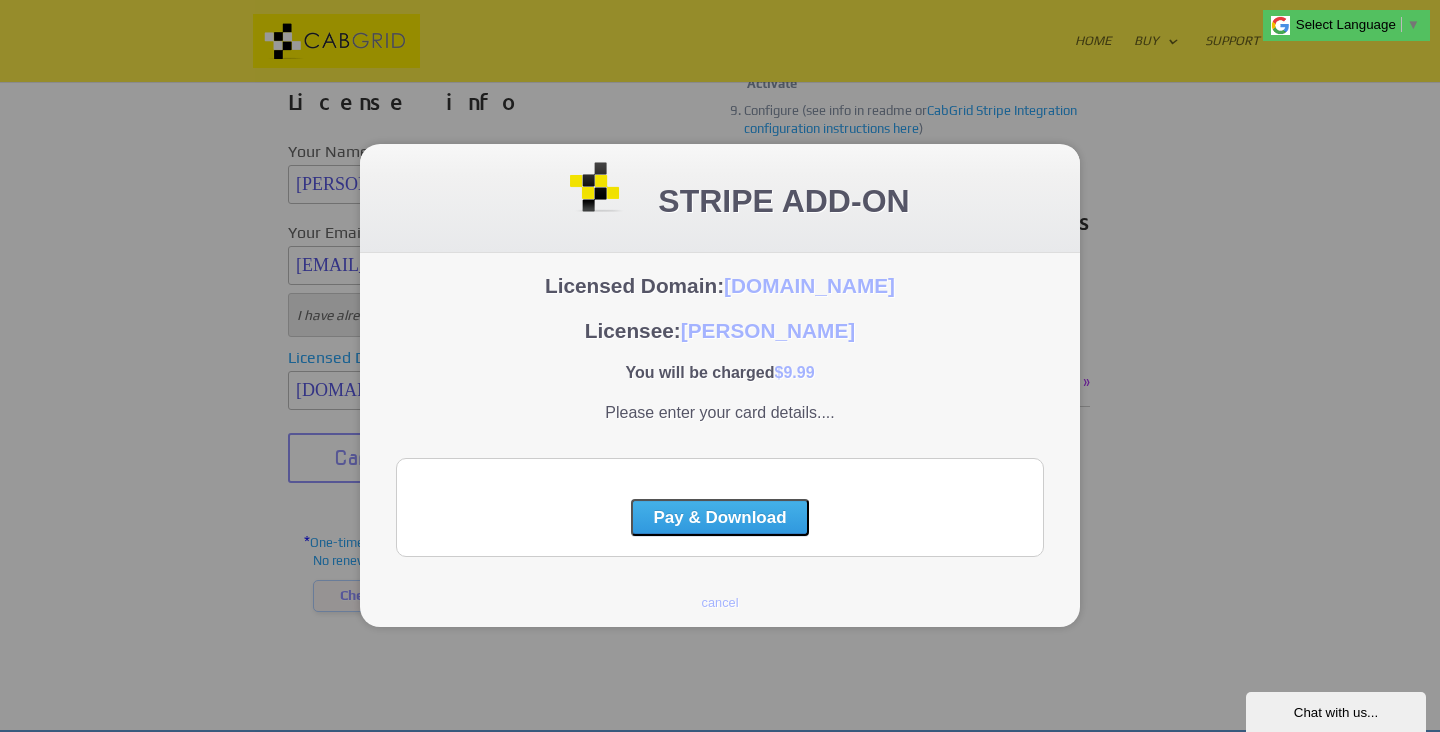 click on "Pay & Download" at bounding box center [719, 517] 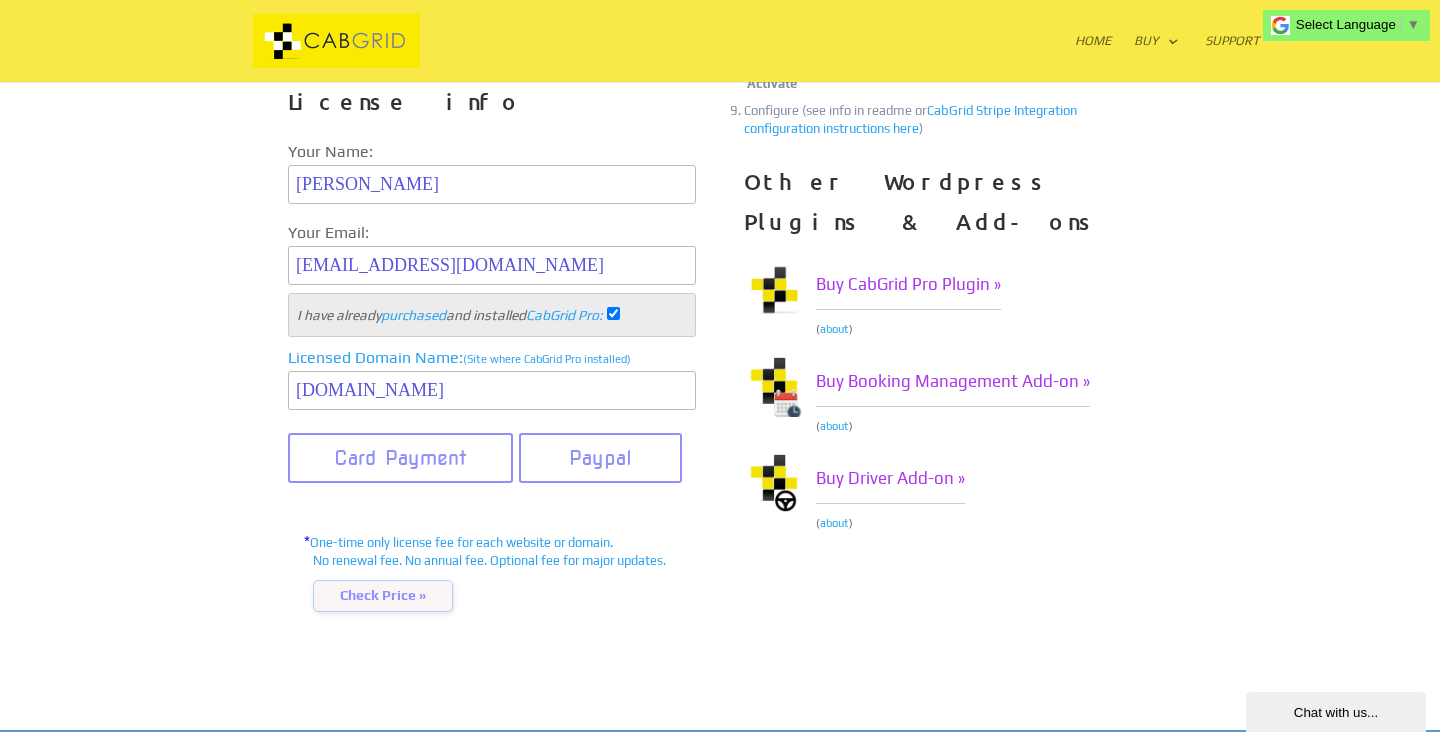 scroll, scrollTop: 0, scrollLeft: 0, axis: both 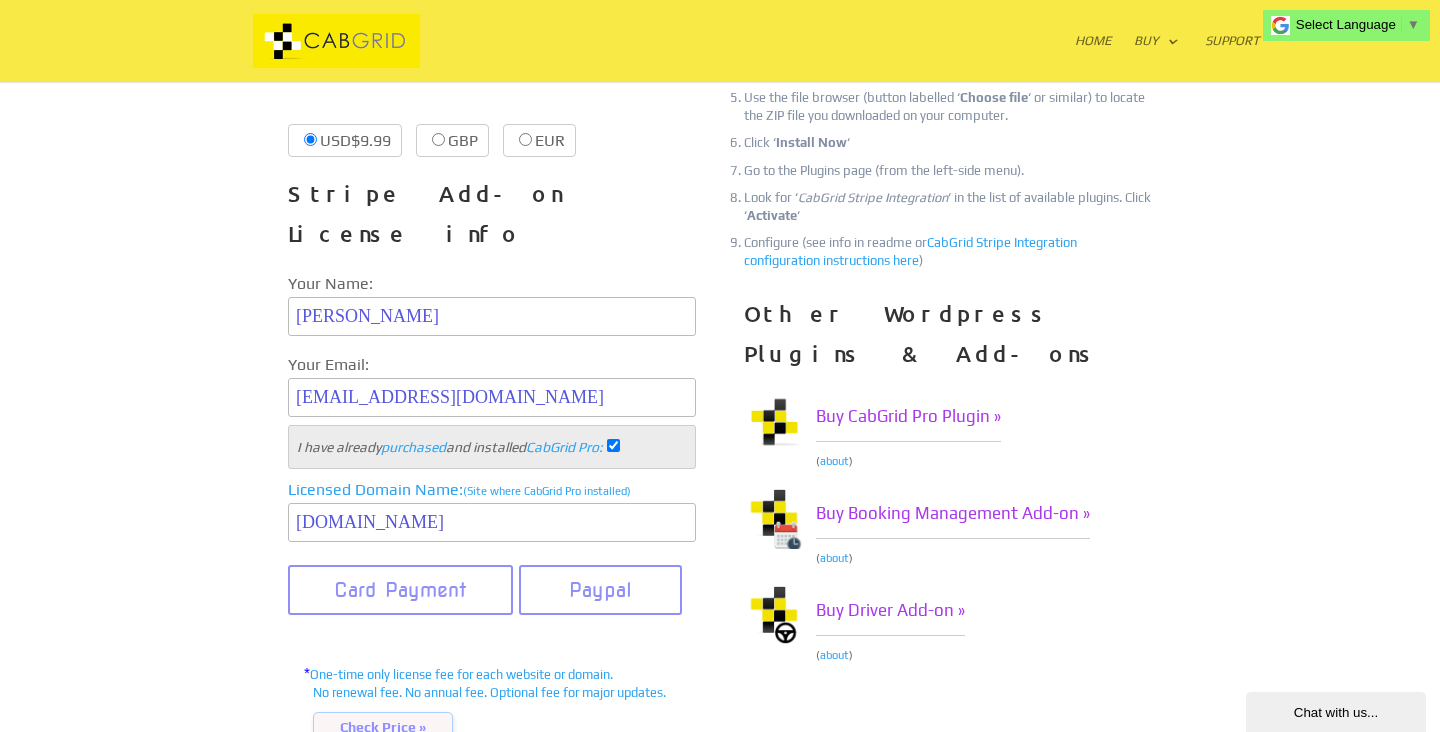 click on "Check Price »" at bounding box center (383, 728) 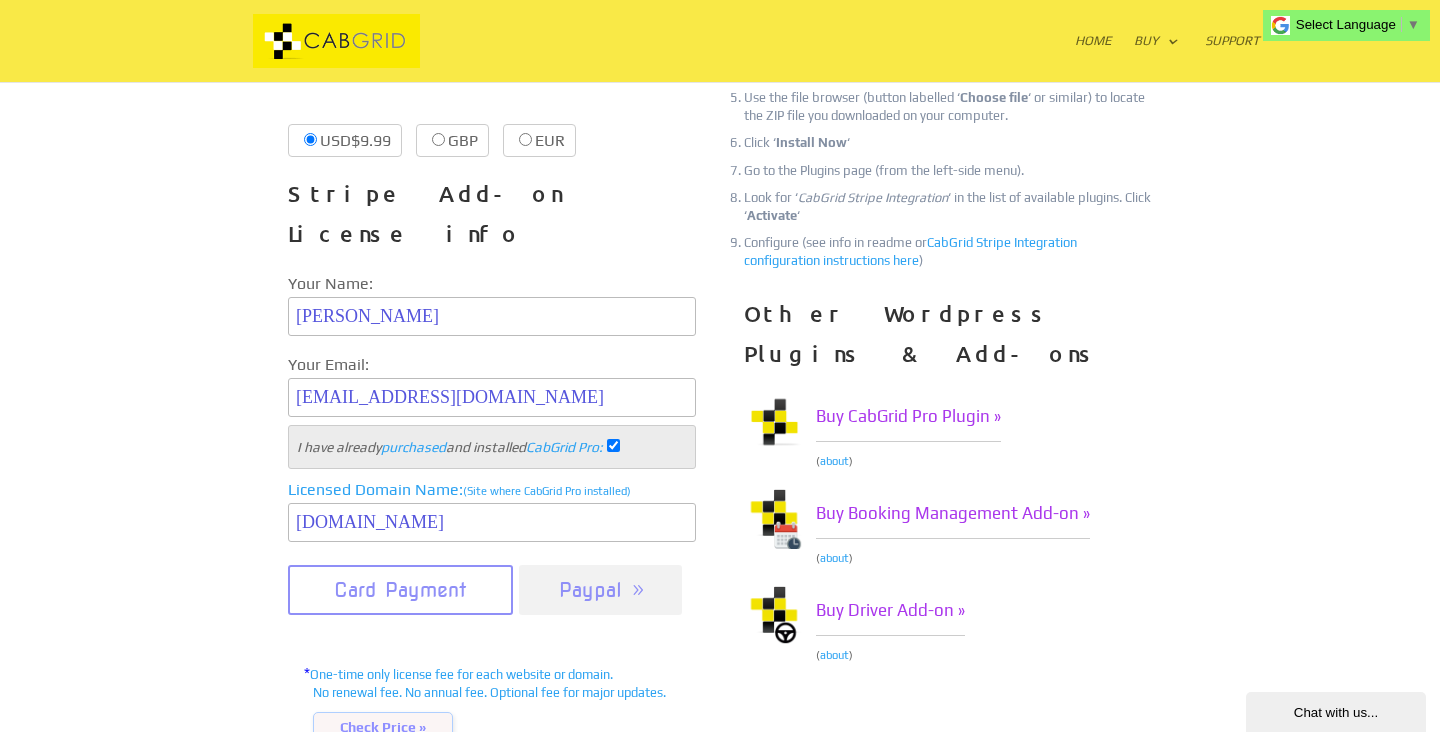 click on "Paypal" at bounding box center [600, 590] 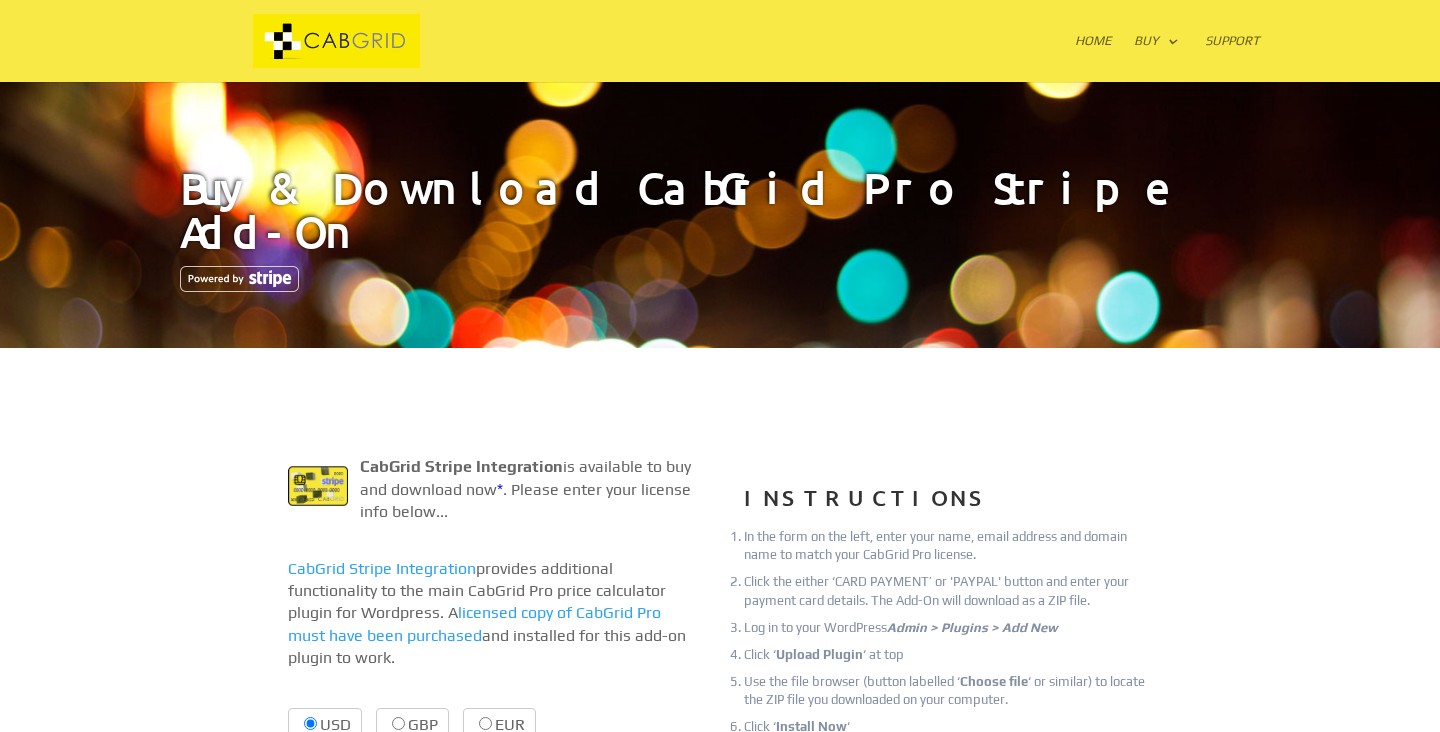 scroll, scrollTop: 584, scrollLeft: 0, axis: vertical 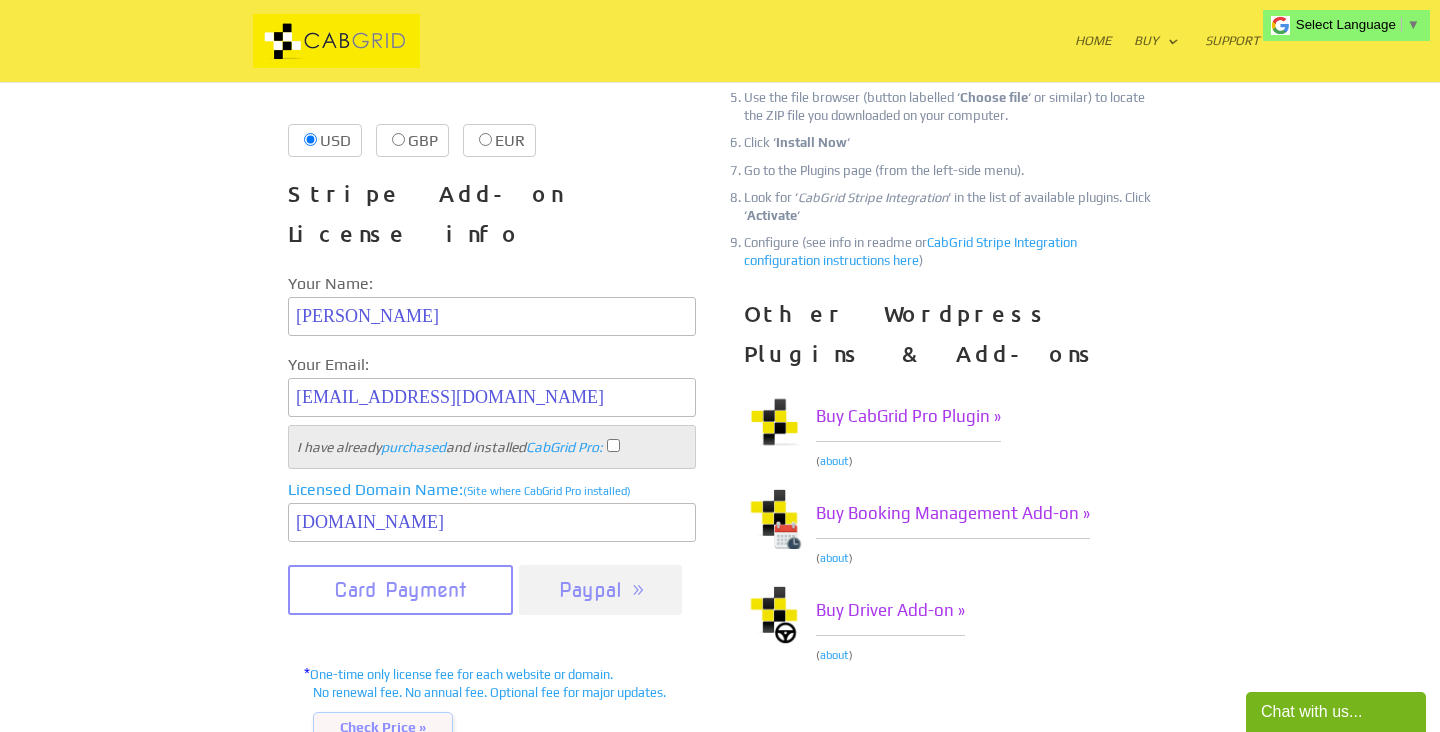 click on "Paypal" at bounding box center [600, 590] 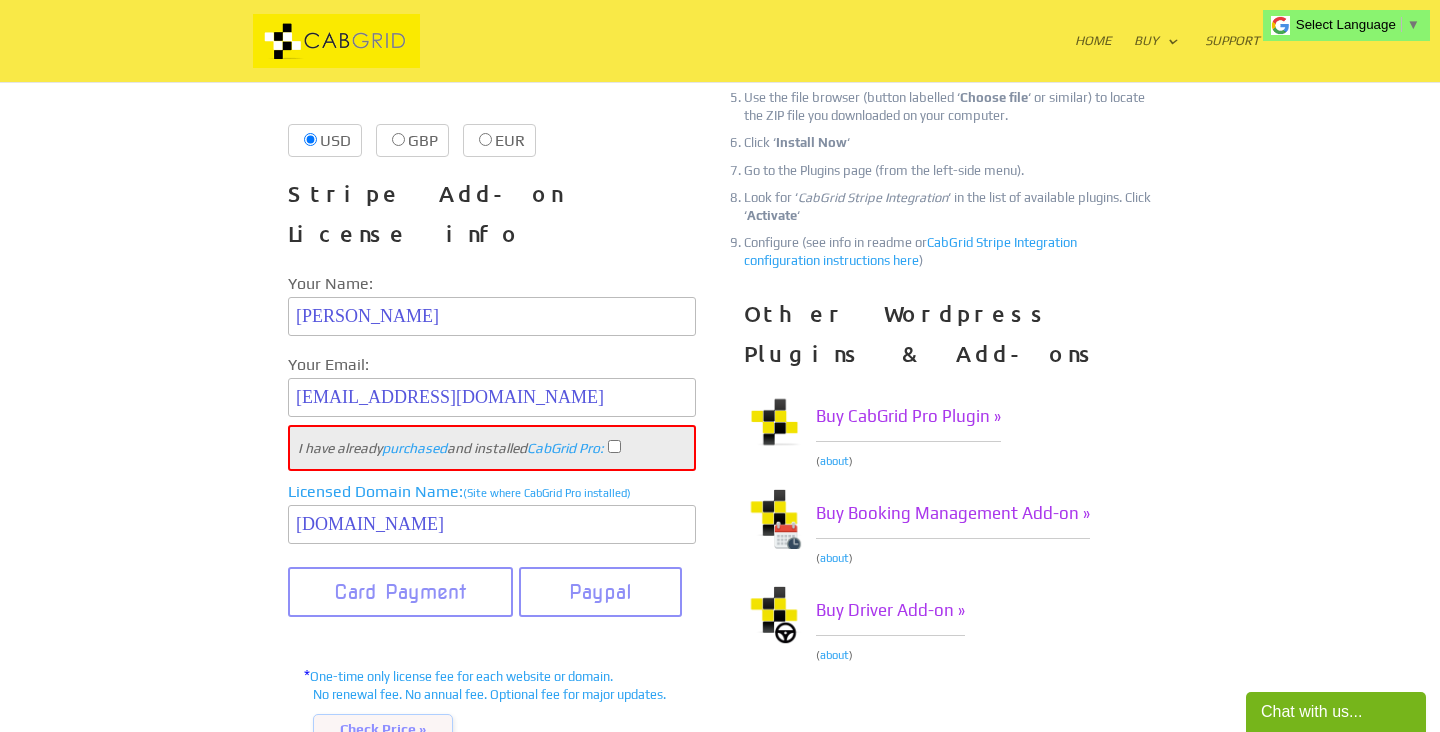 click on "I have already  purchased  and installed  CabGrid Pro :" at bounding box center [614, 446] 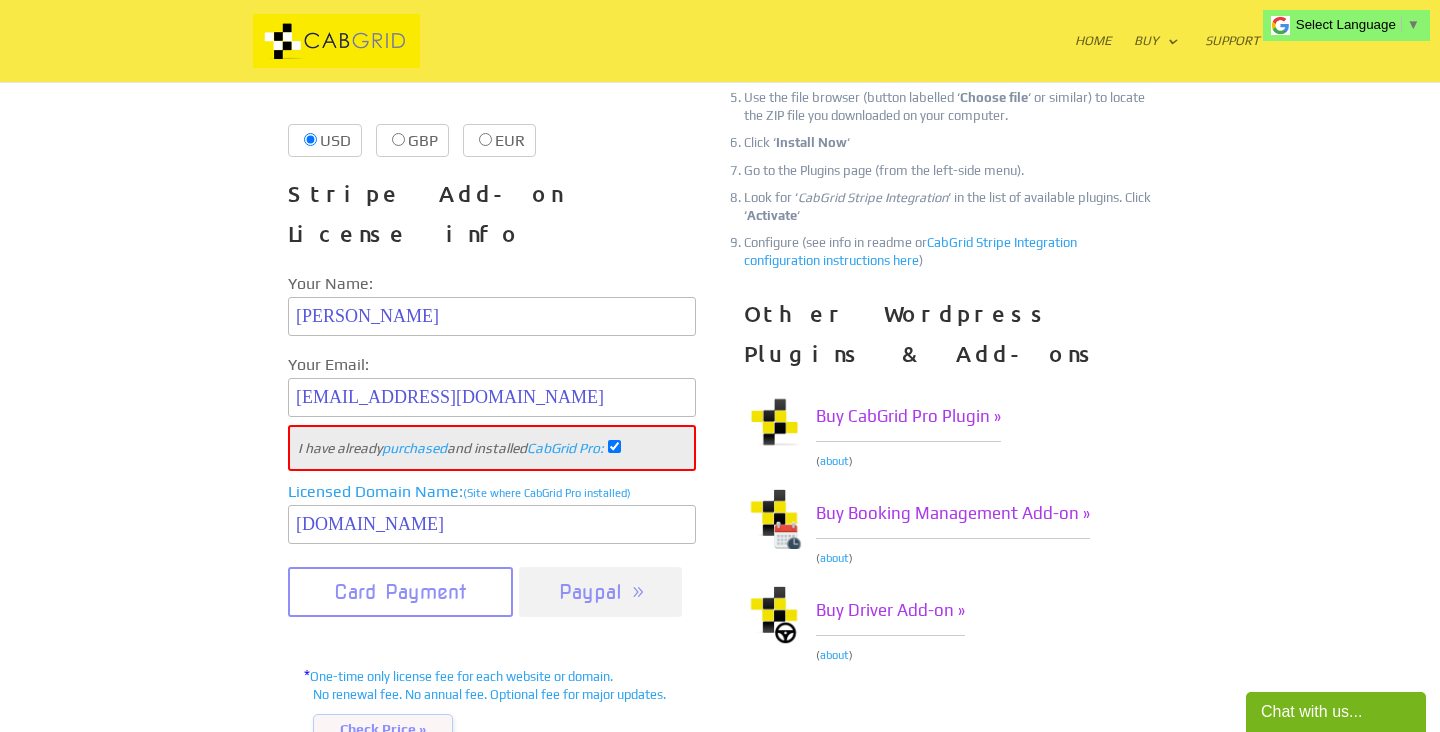 click on "Paypal" at bounding box center (600, 592) 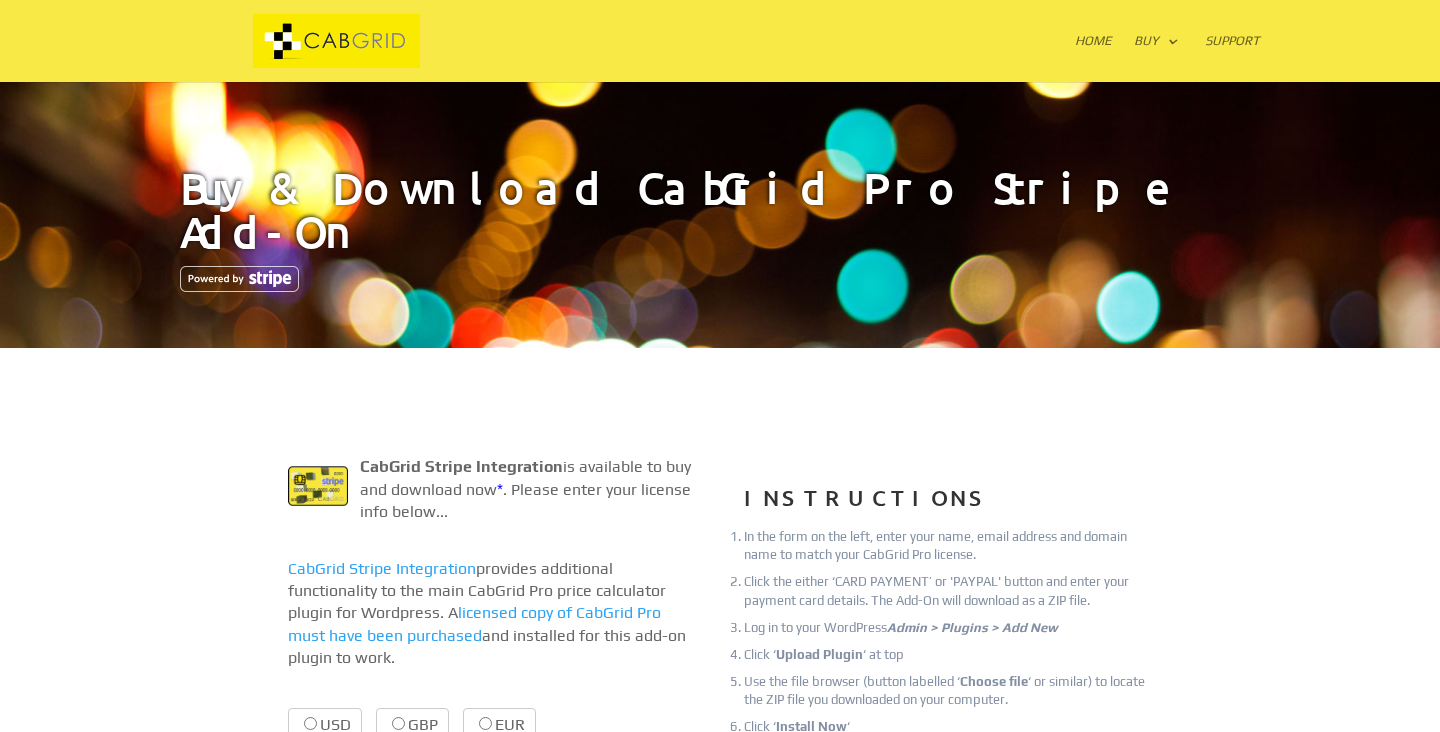 scroll, scrollTop: 0, scrollLeft: 0, axis: both 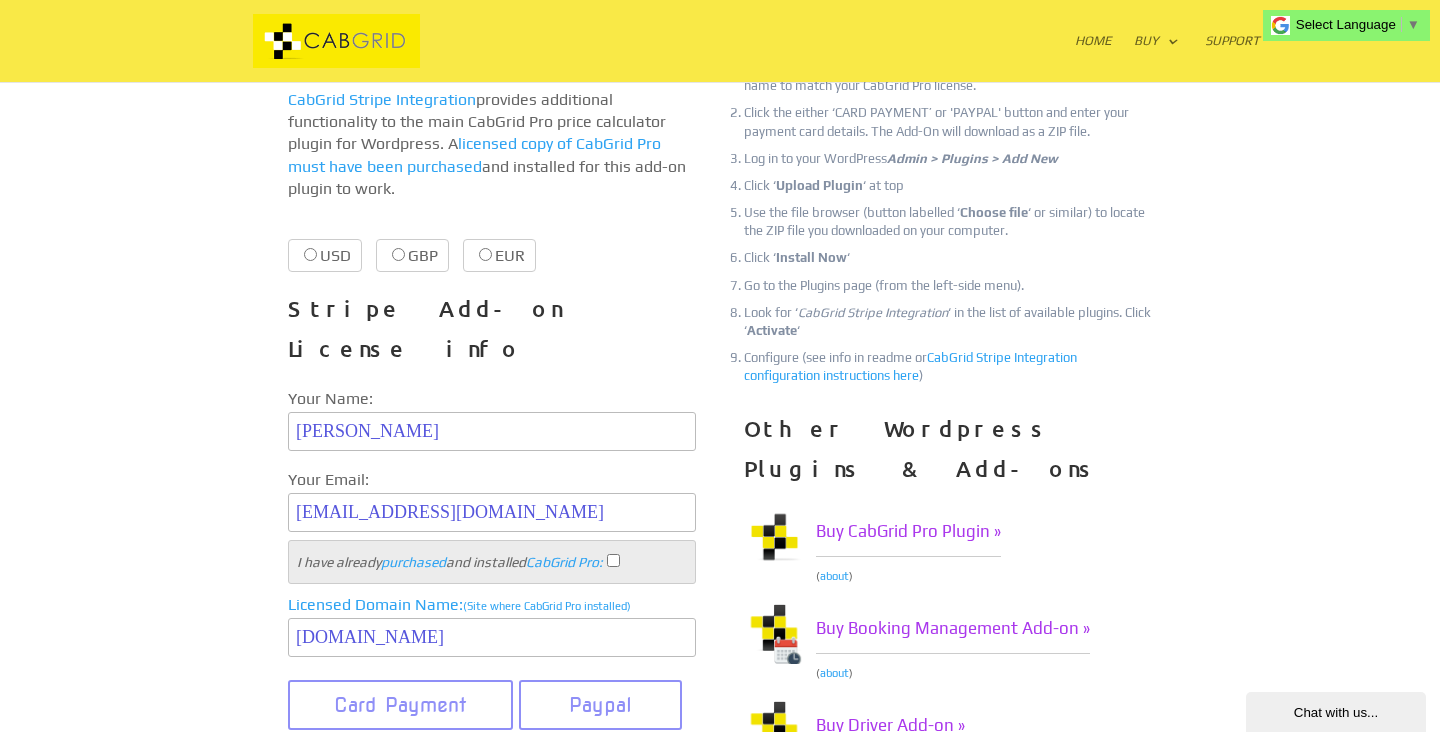 click on "USD  $9.99 $9.99" at bounding box center (325, 255) 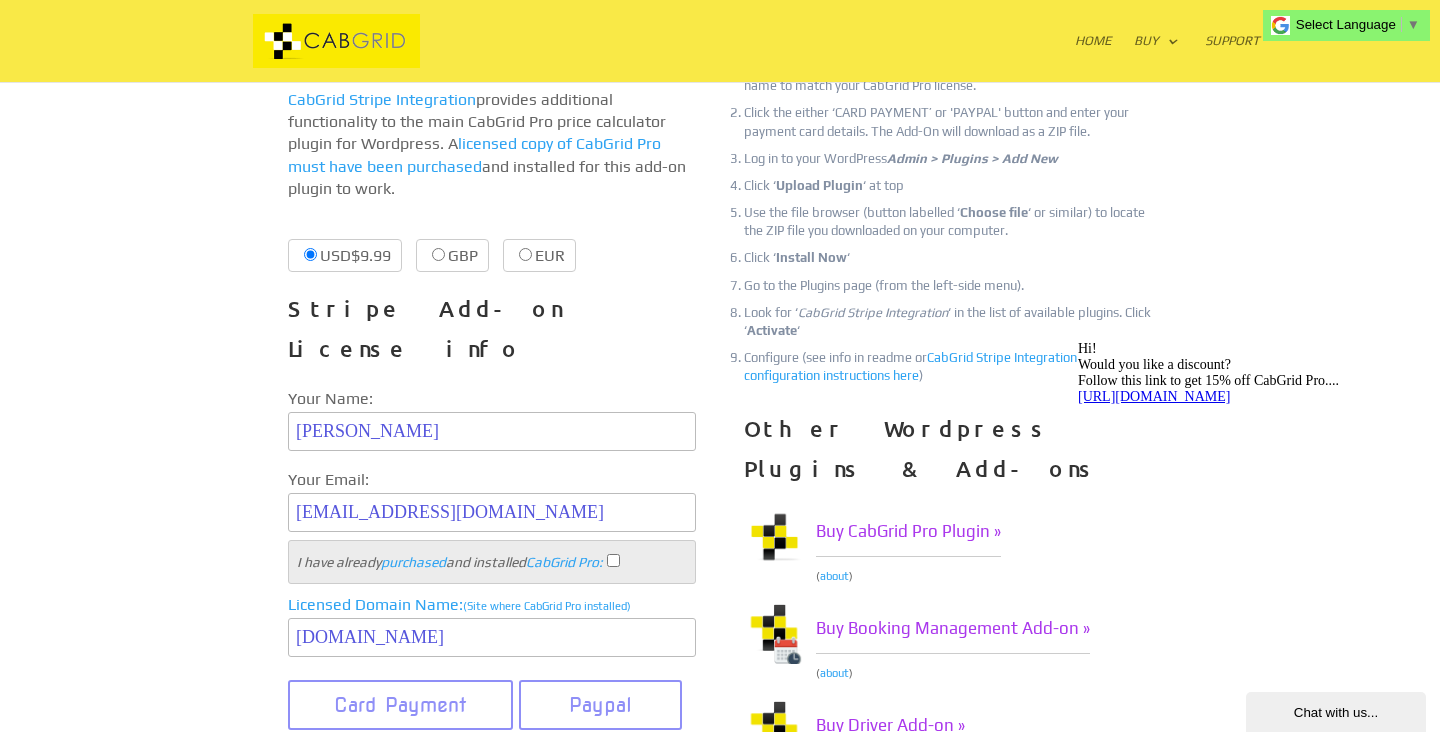 click on "I have already  purchased  and installed  CabGrid Pro :" at bounding box center (613, 560) 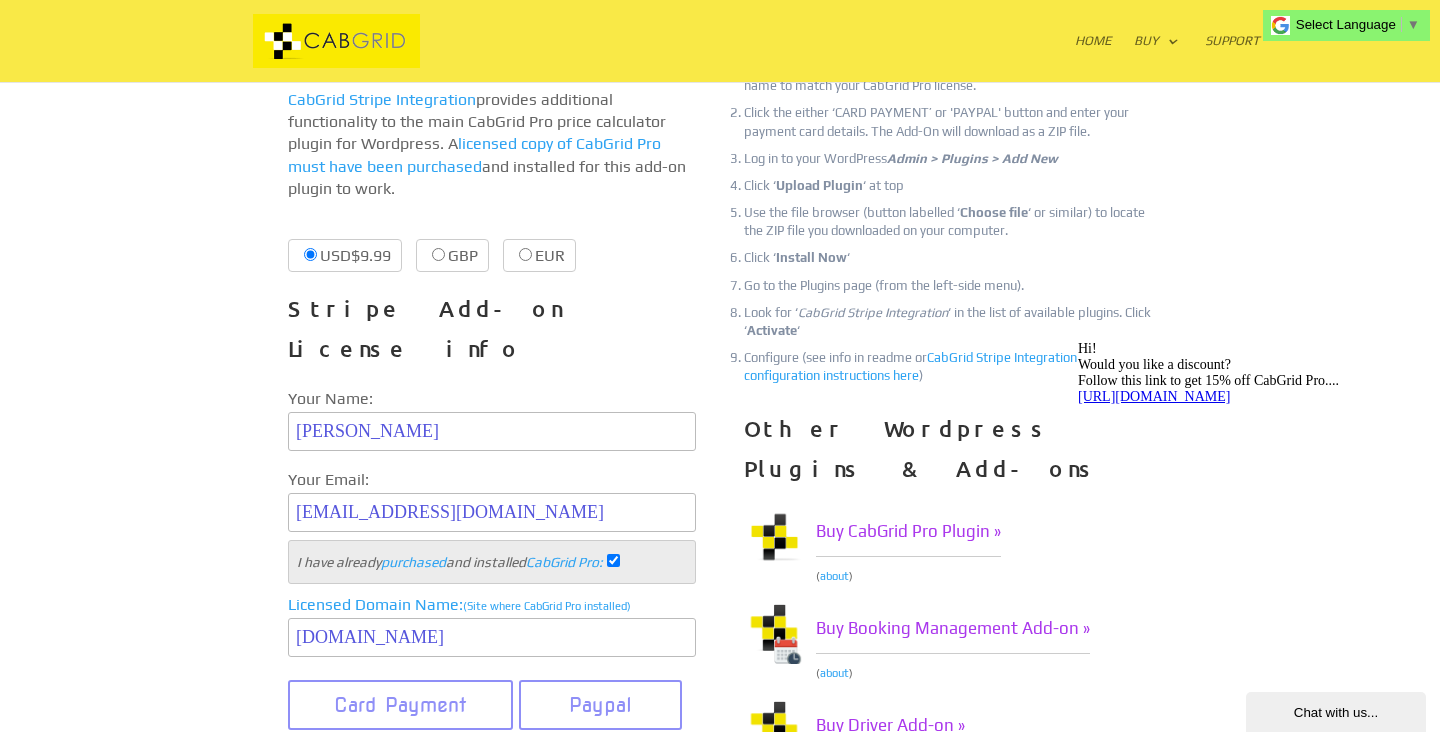 scroll, scrollTop: 556, scrollLeft: 0, axis: vertical 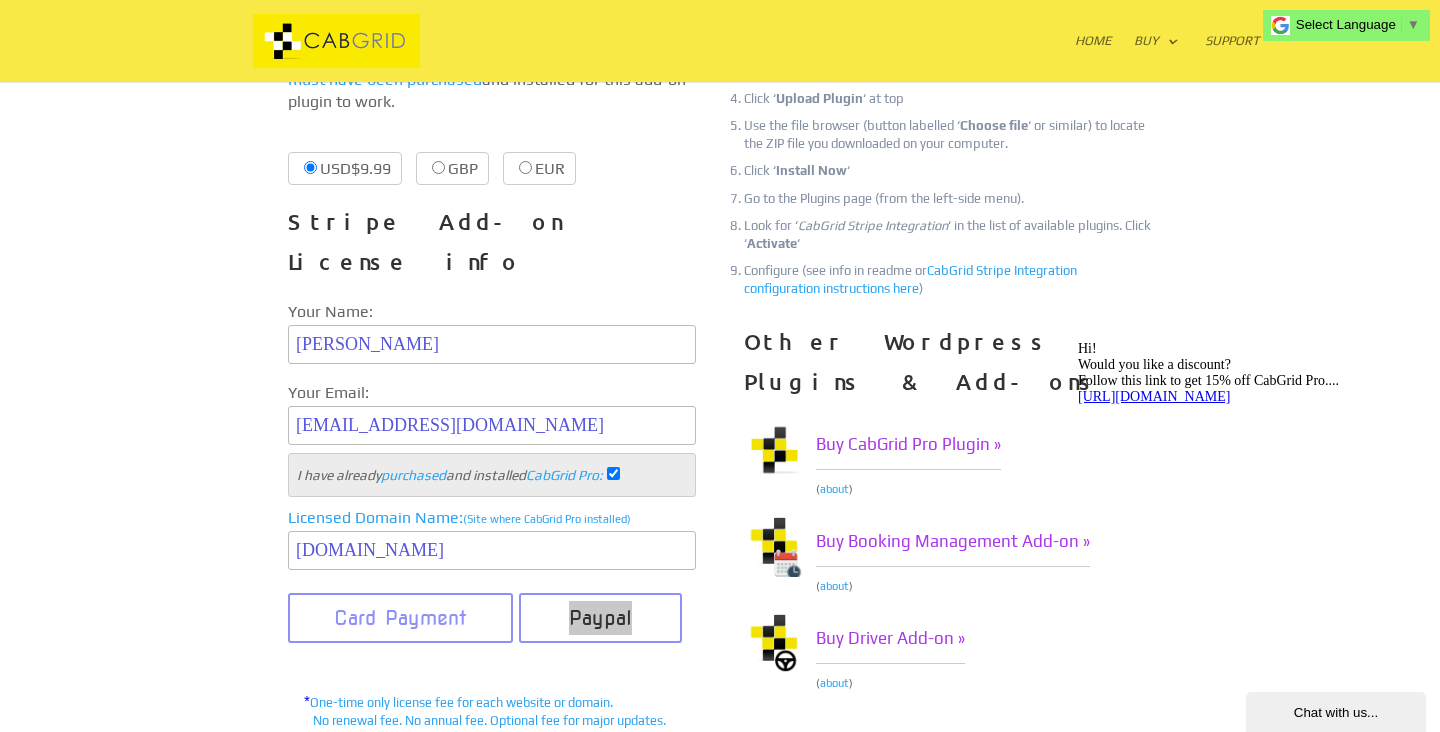 click on "Chat with us..." at bounding box center (1336, 712) 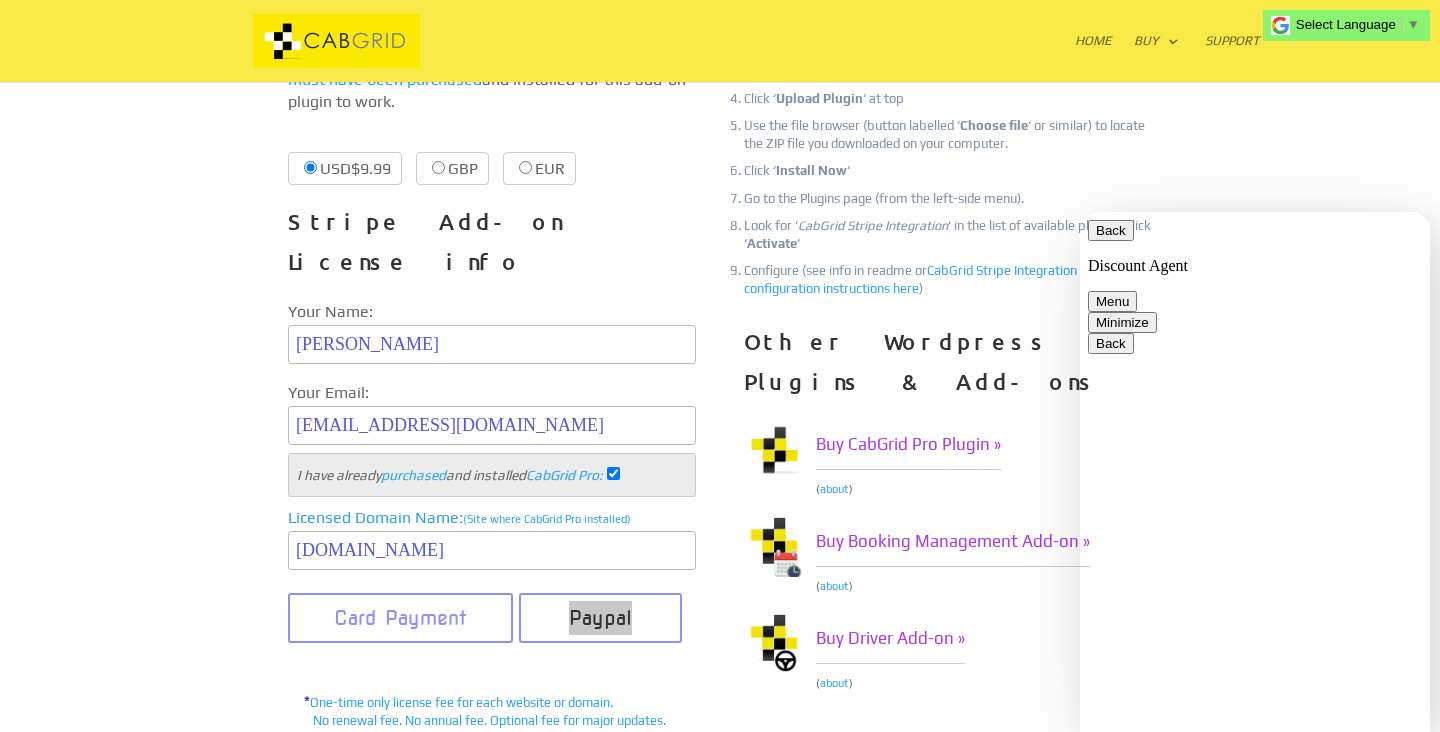 click at bounding box center [1080, 212] 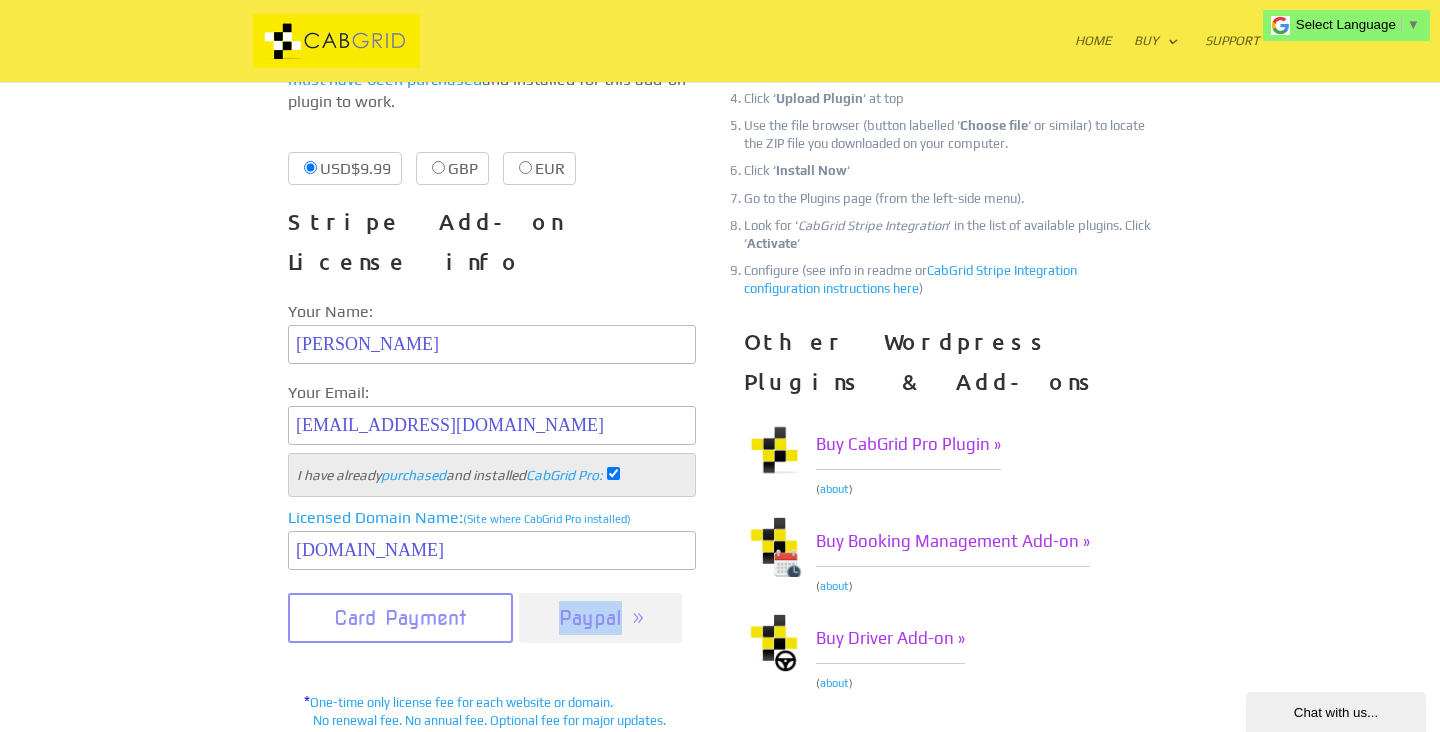 click on "Paypal" at bounding box center (600, 618) 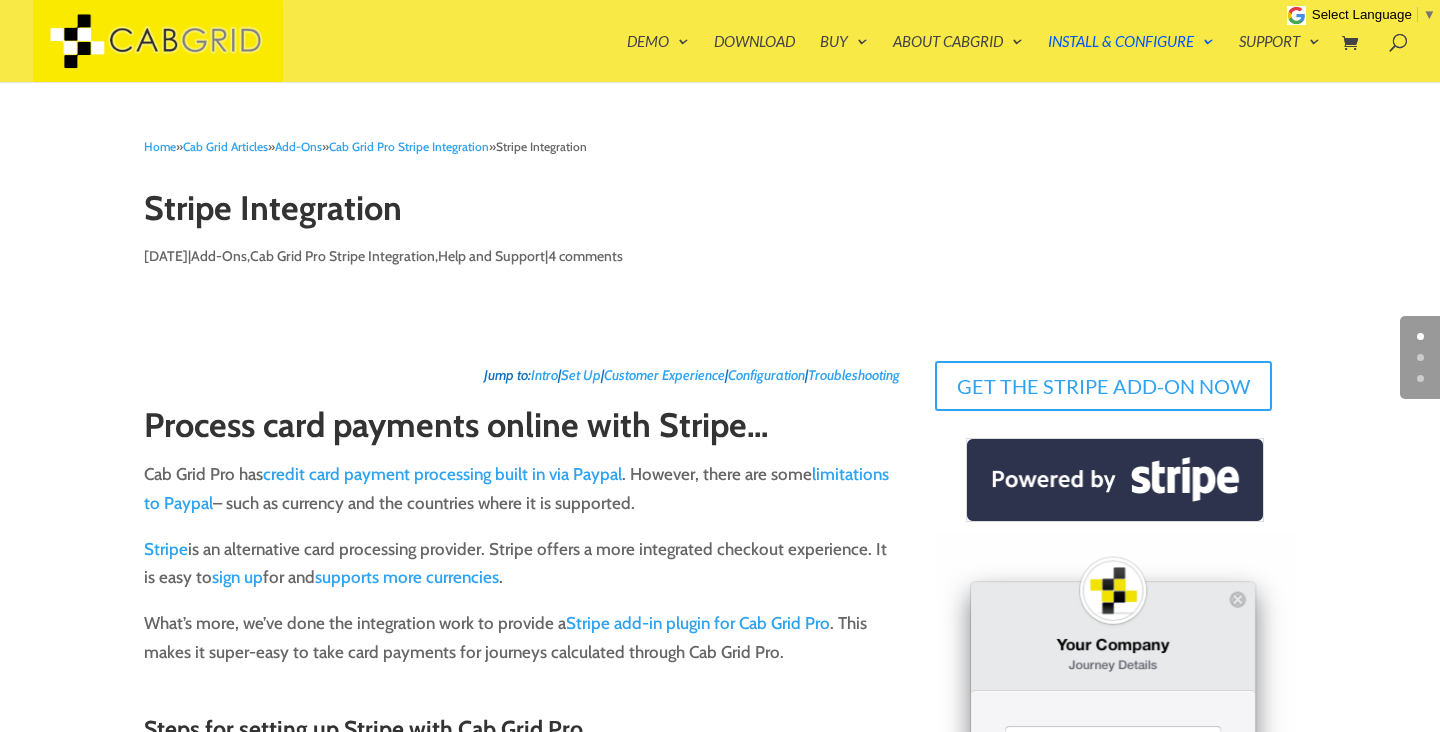 scroll, scrollTop: 0, scrollLeft: 0, axis: both 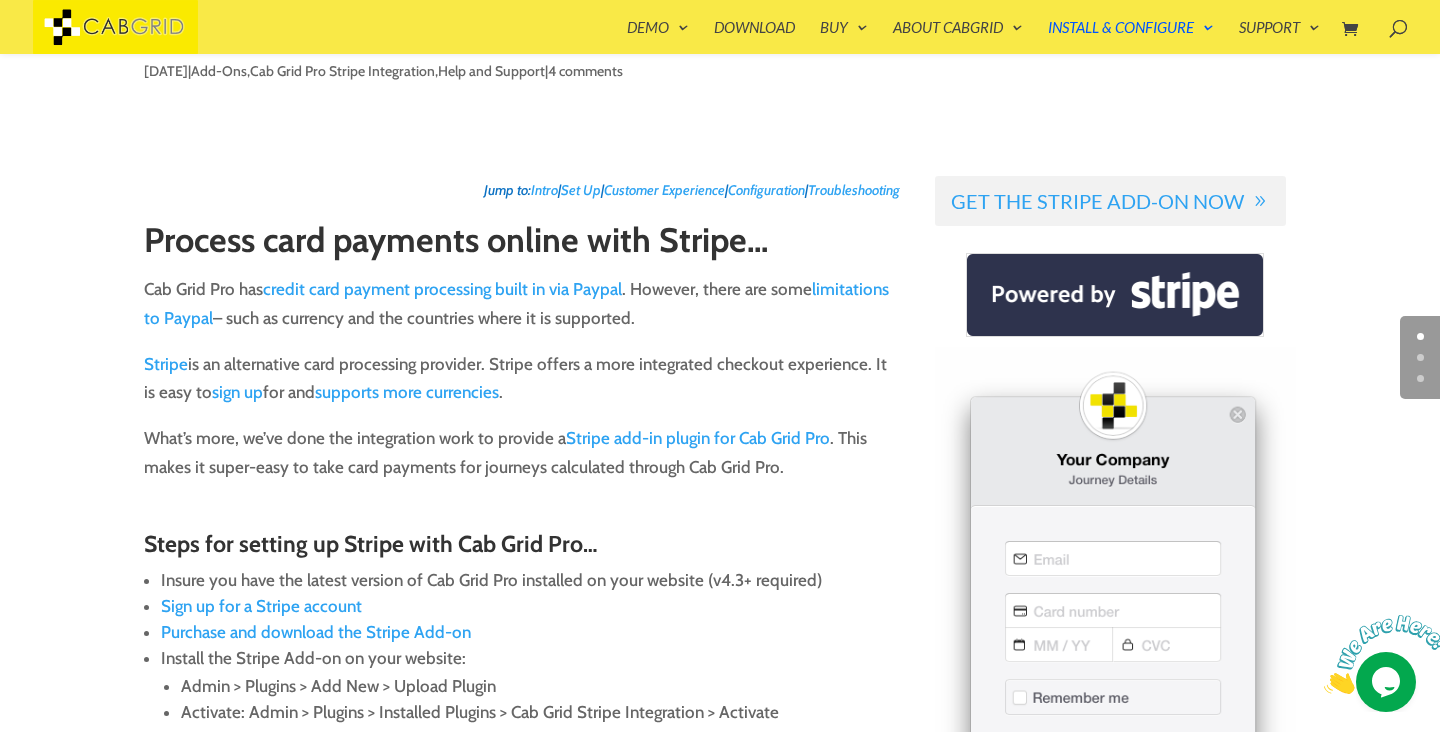click on "Get the Stripe Add-on Now" at bounding box center [1110, 201] 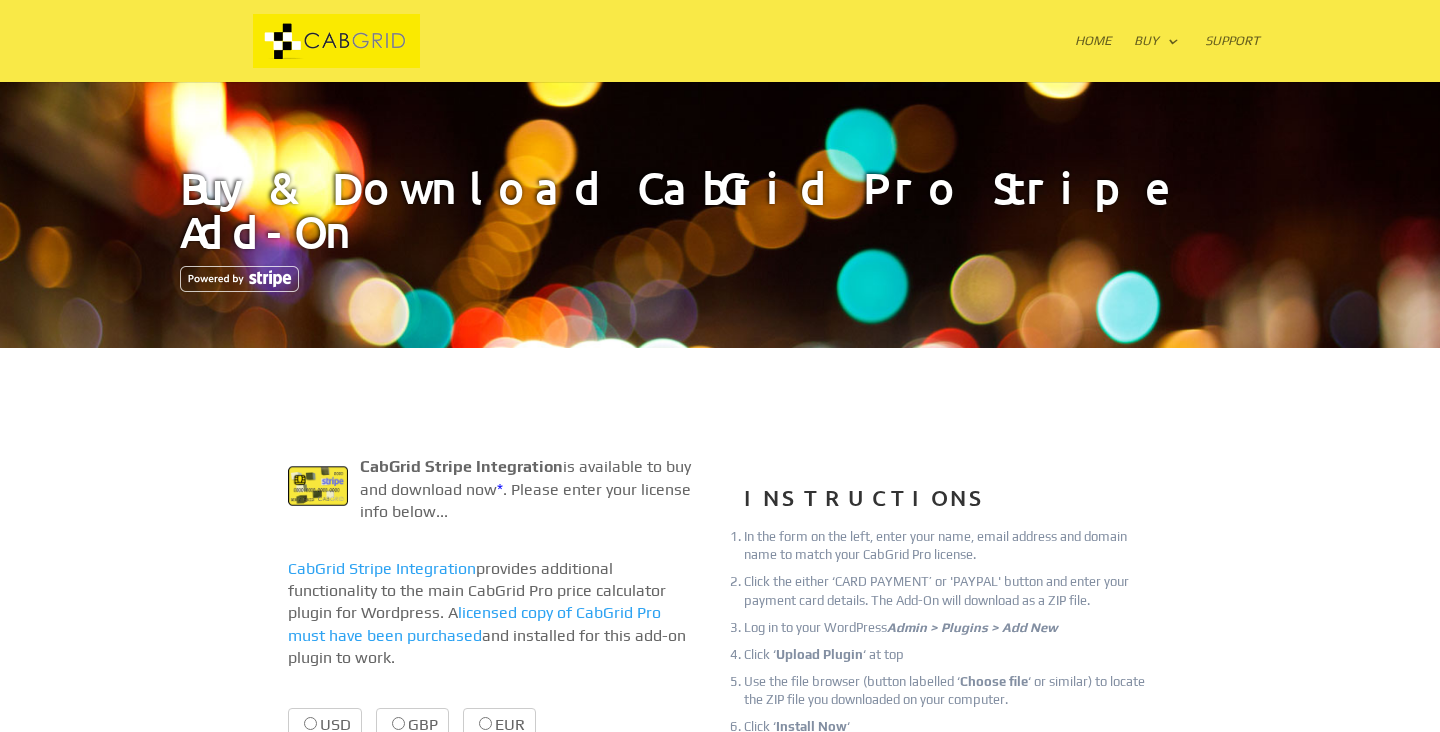 scroll, scrollTop: 0, scrollLeft: 0, axis: both 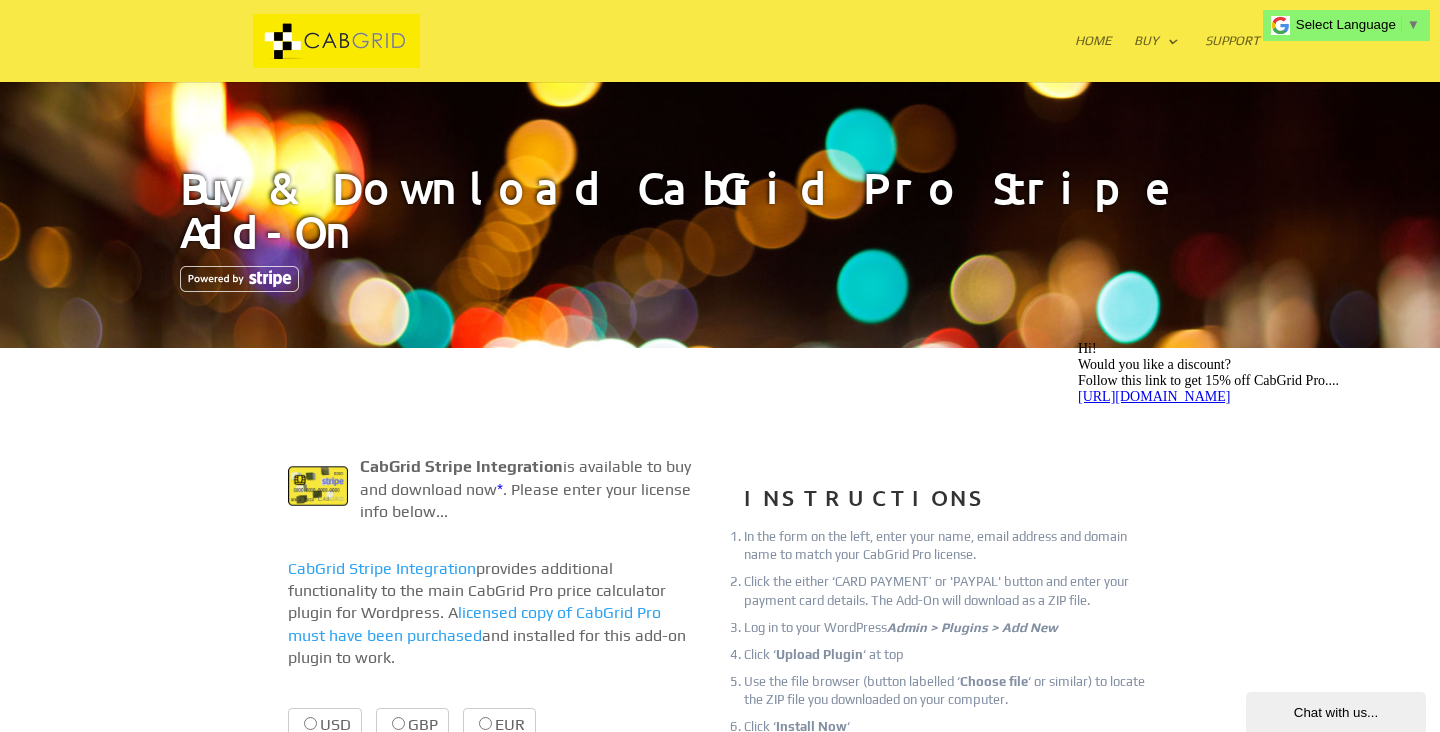 click on "Chat with us..." at bounding box center [1336, 712] 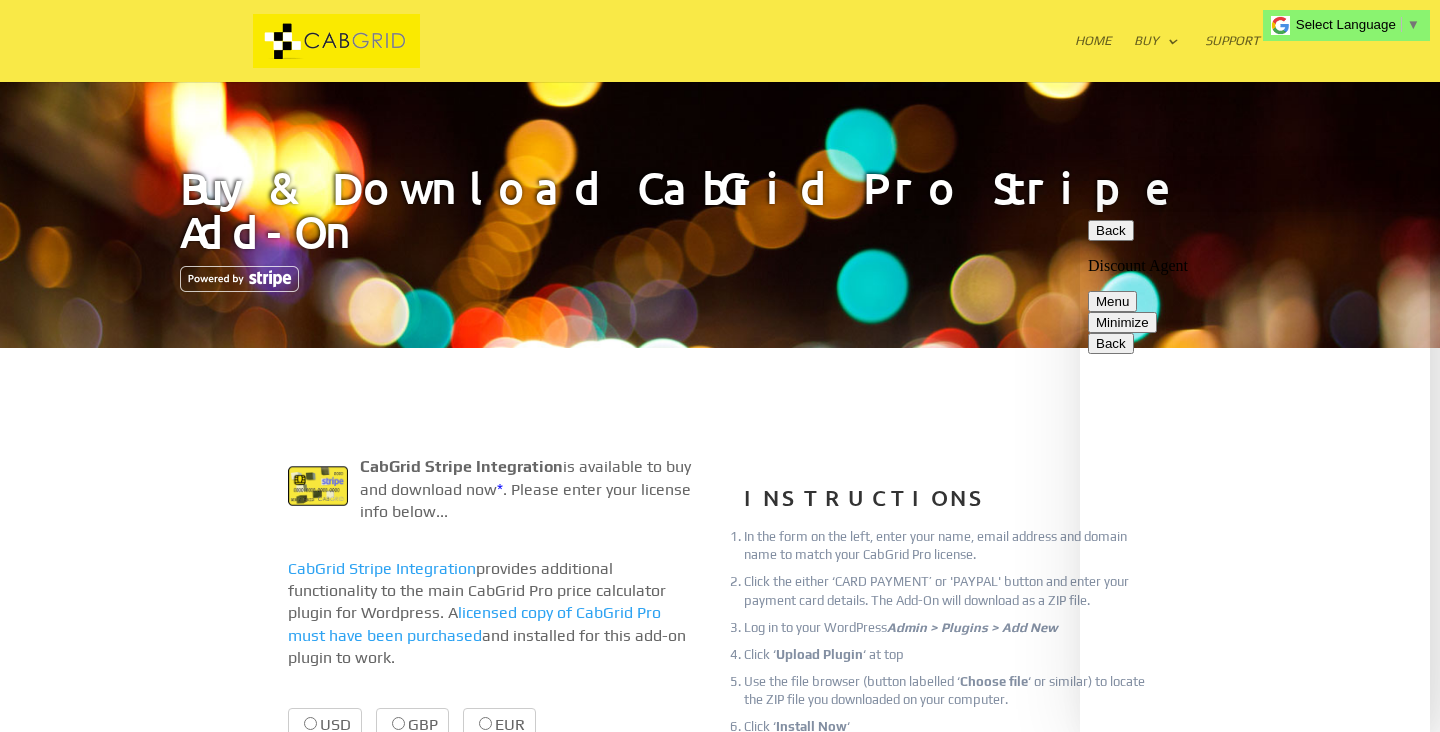 click at bounding box center (1080, 212) 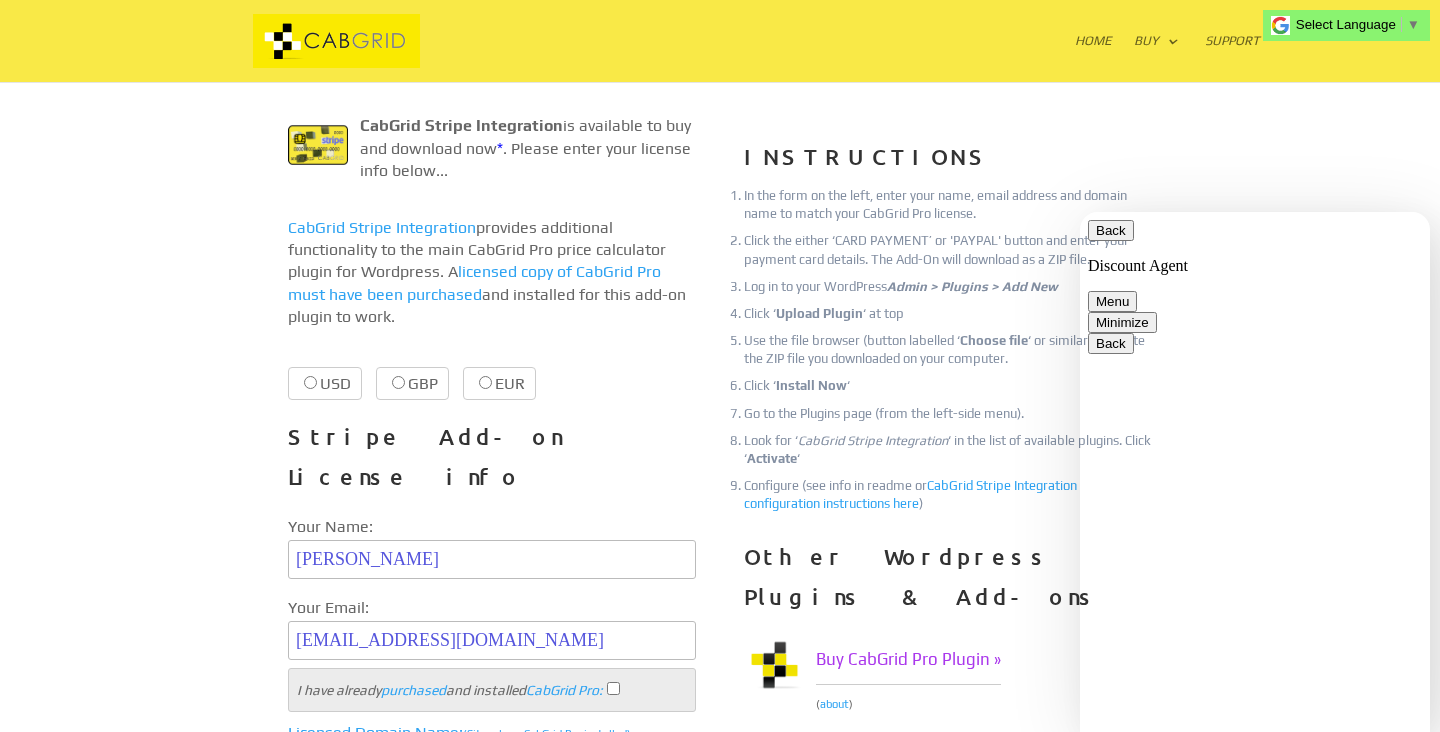 scroll, scrollTop: 354, scrollLeft: 0, axis: vertical 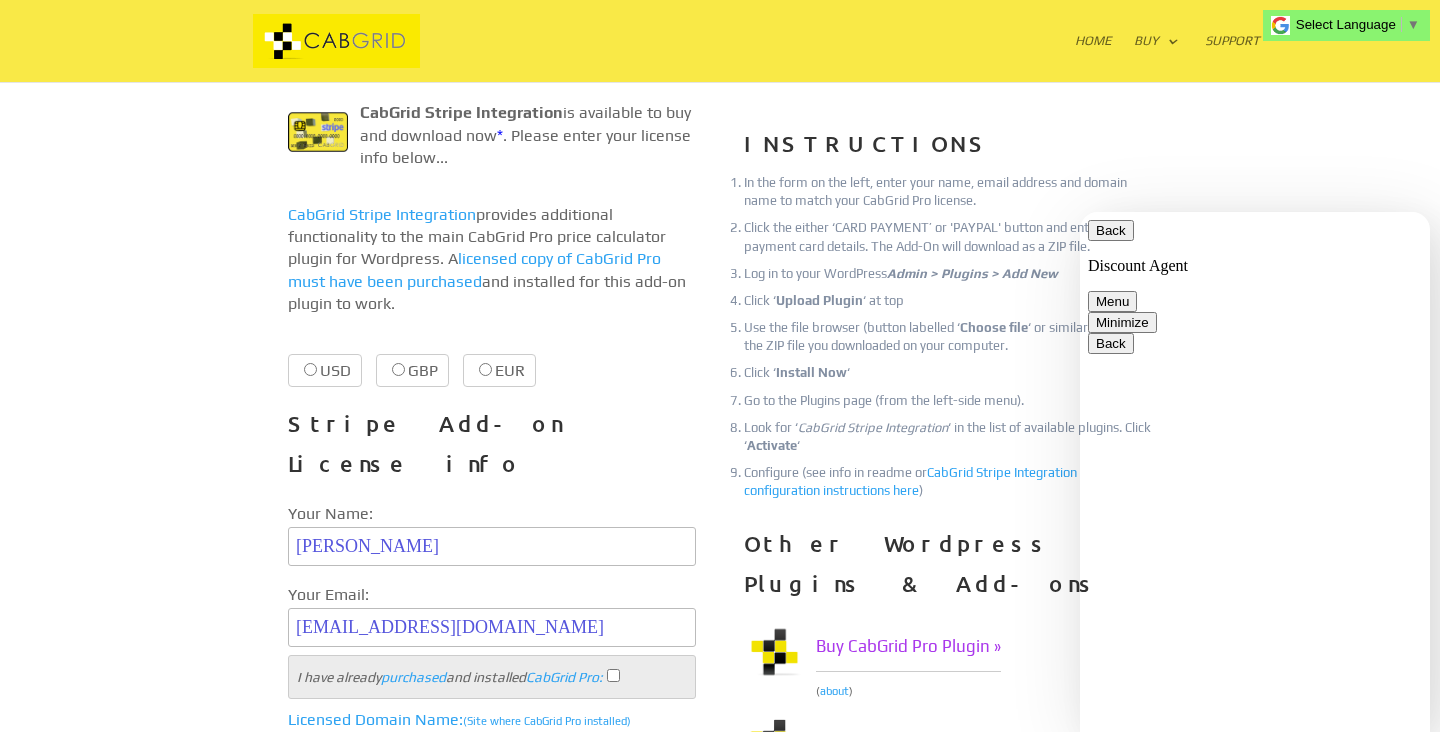 click on "USD  $9.99 $9.99" at bounding box center [325, 370] 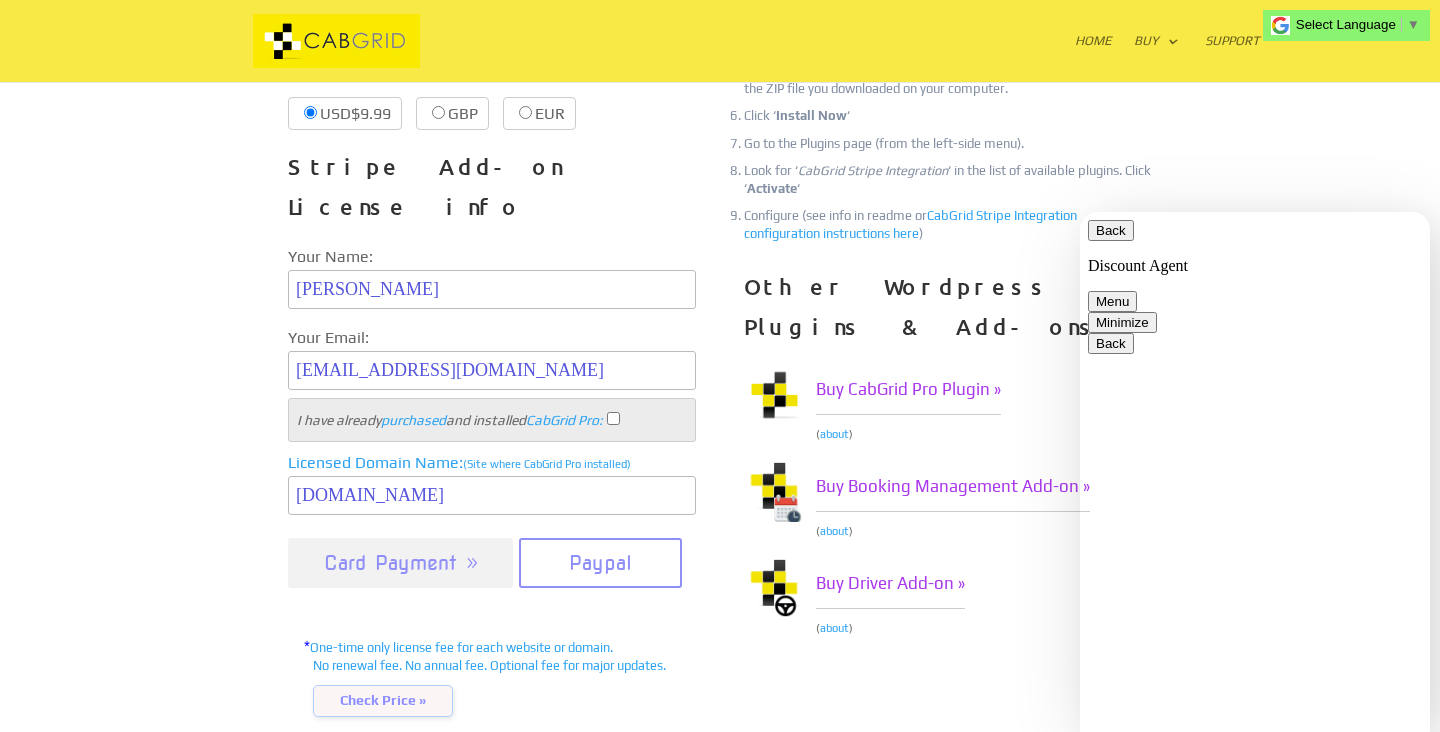 scroll, scrollTop: 623, scrollLeft: 0, axis: vertical 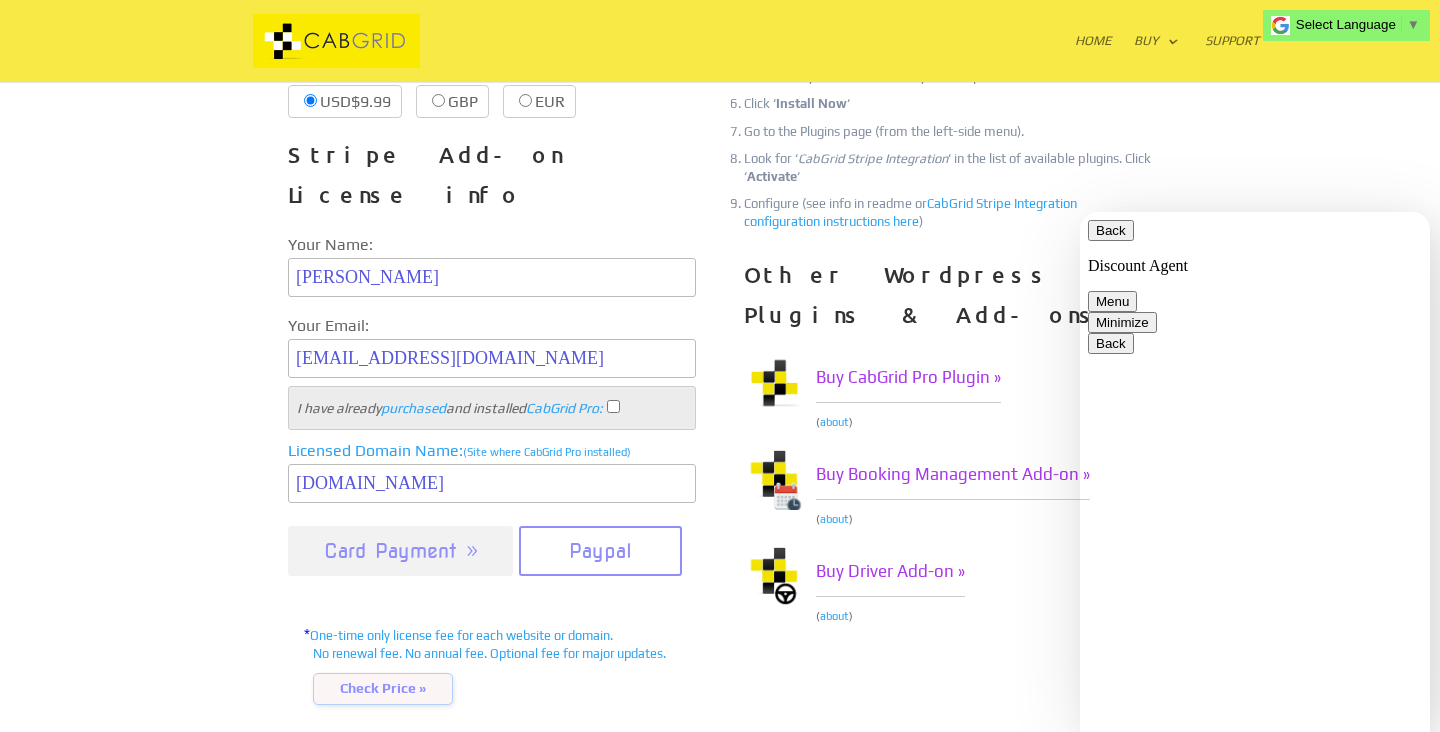 click on "Card Payment" at bounding box center [400, 551] 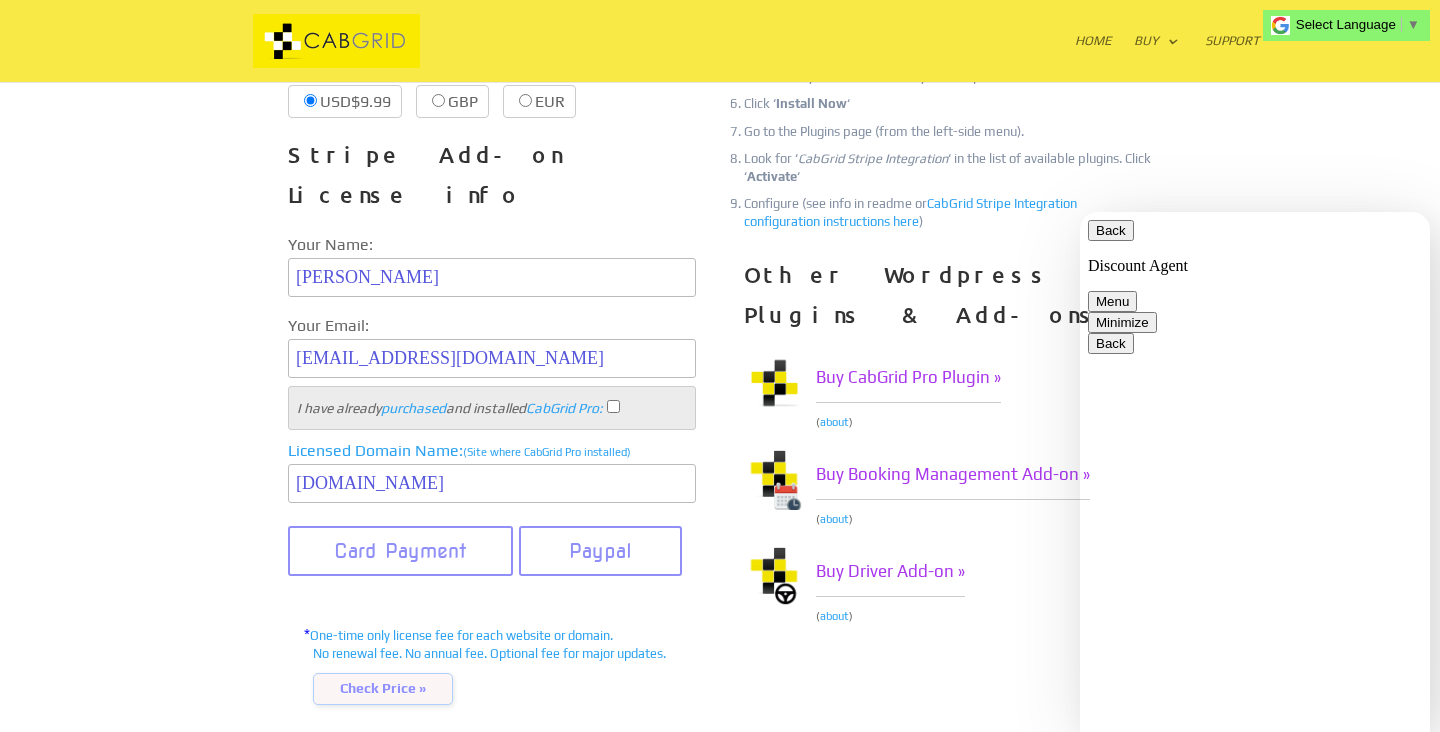 click on "I have already  purchased  and installed  CabGrid Pro :" at bounding box center (613, 406) 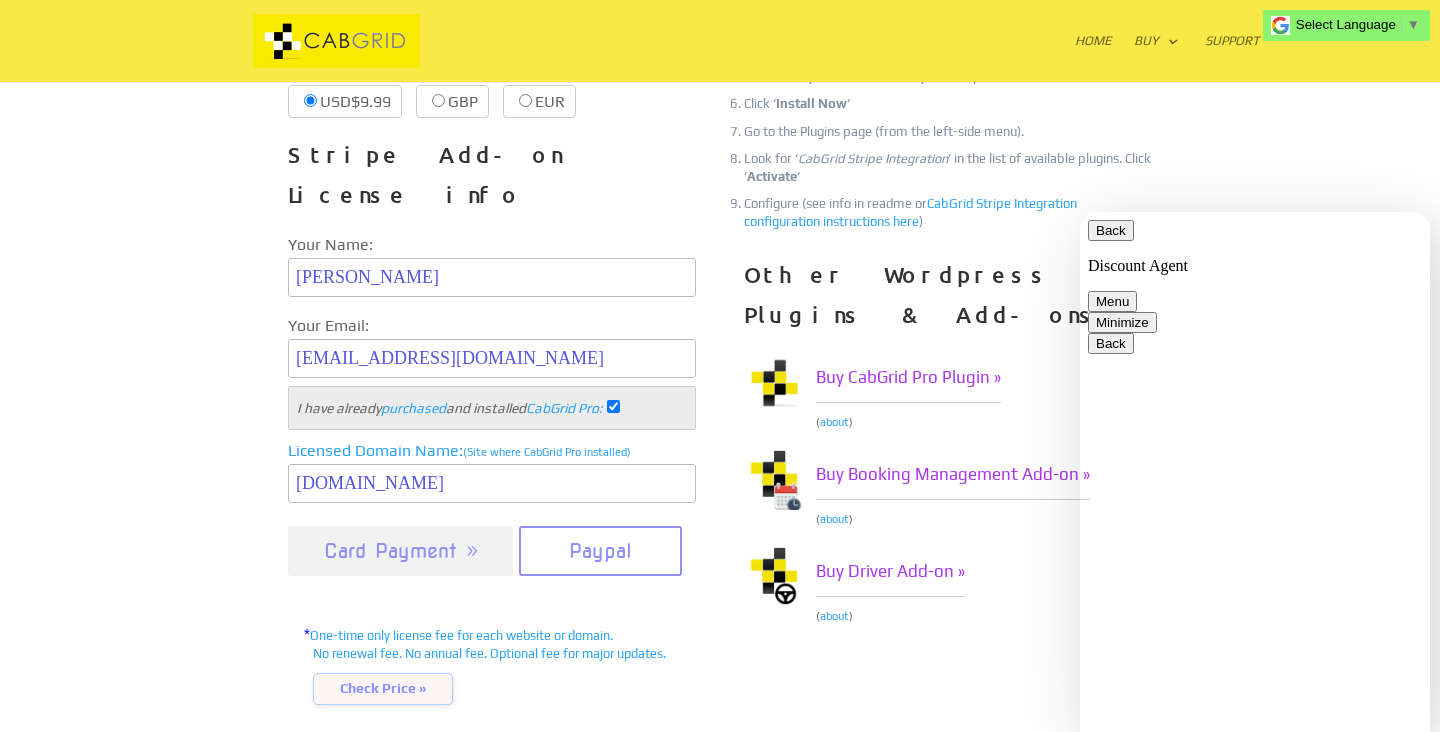 click on "Card Payment" at bounding box center (400, 551) 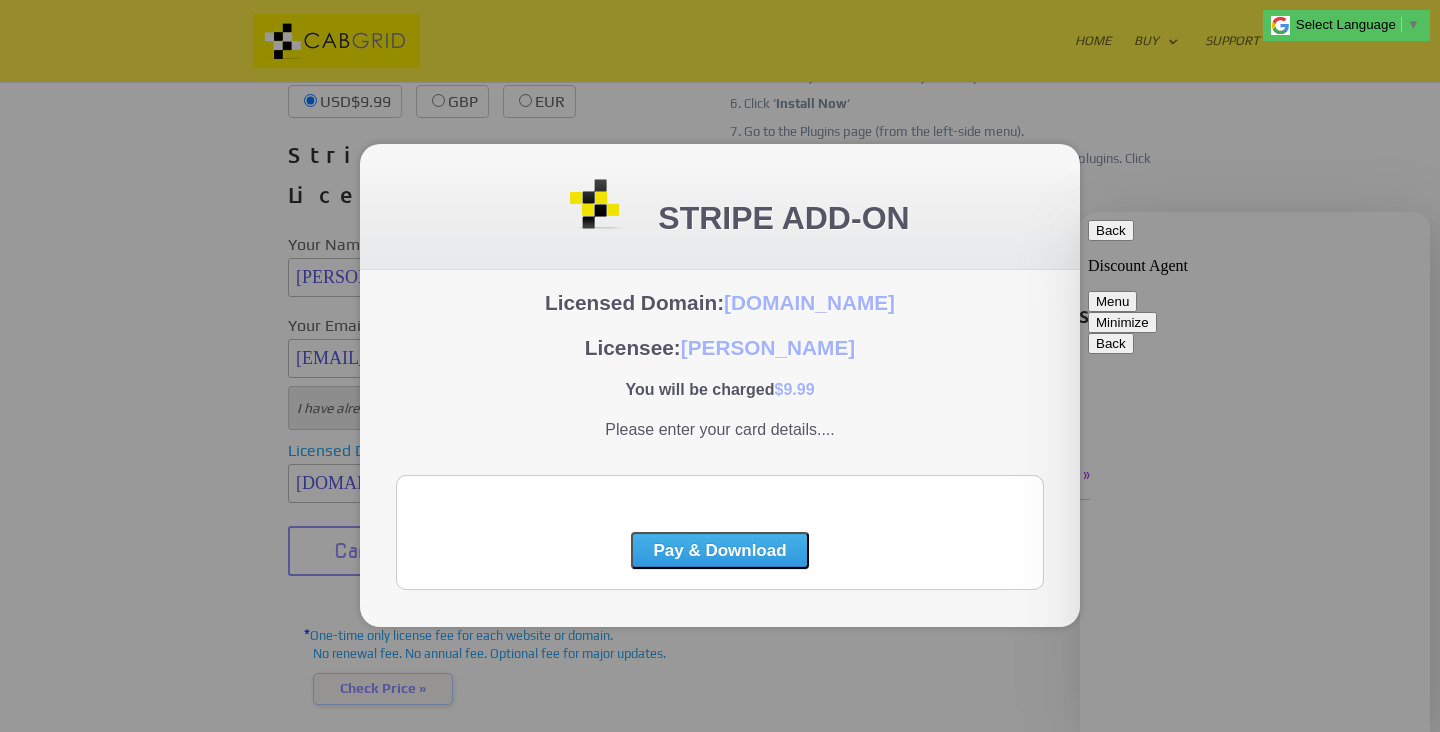 scroll, scrollTop: 34, scrollLeft: 0, axis: vertical 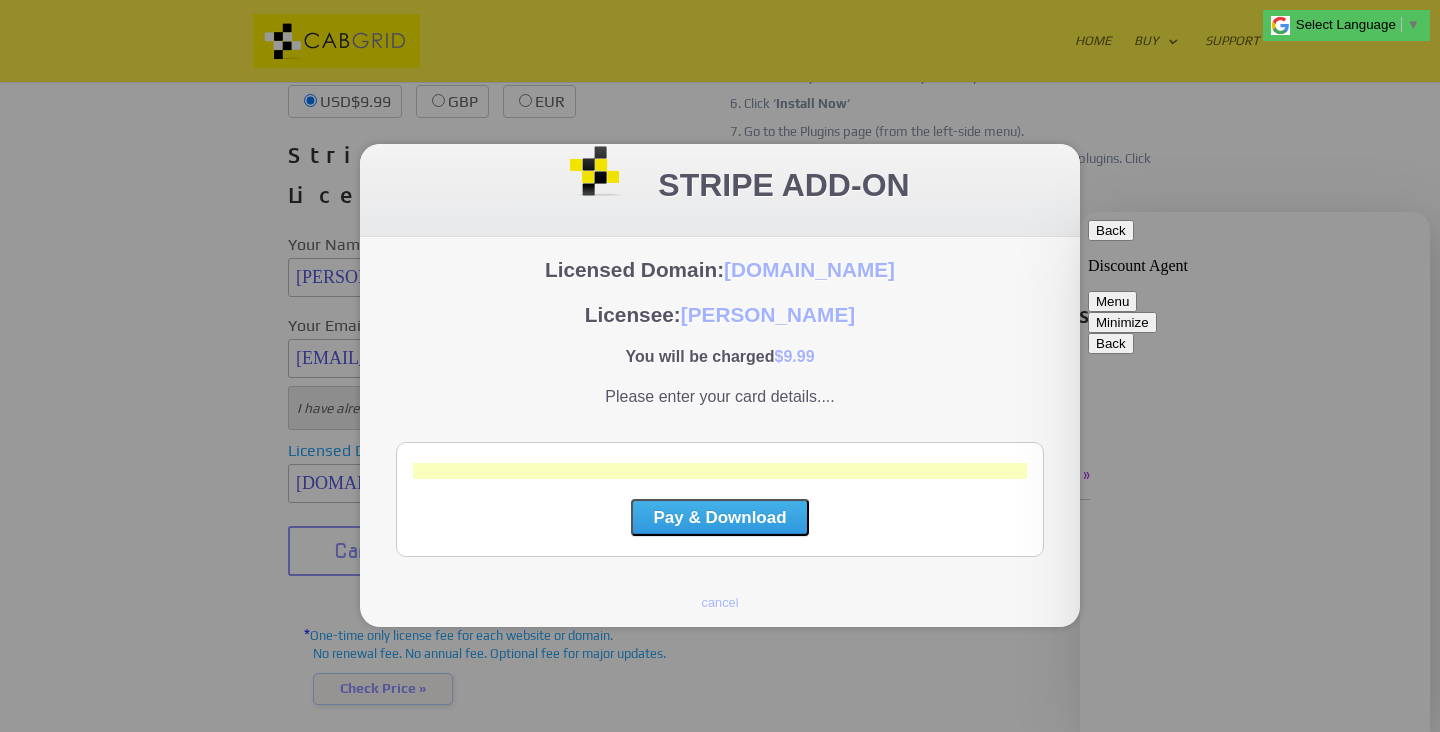 click on "Pay & Download" at bounding box center (720, 500) 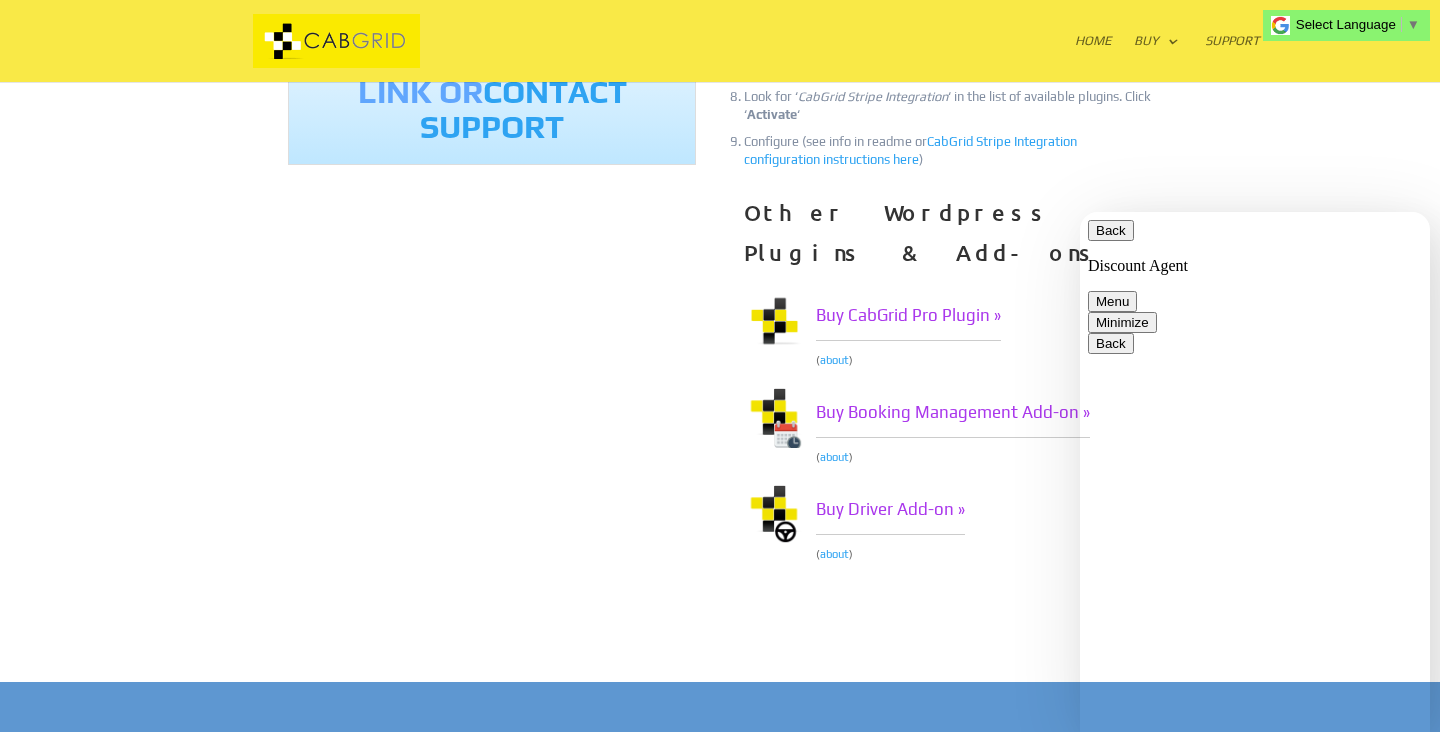 scroll, scrollTop: 643, scrollLeft: 0, axis: vertical 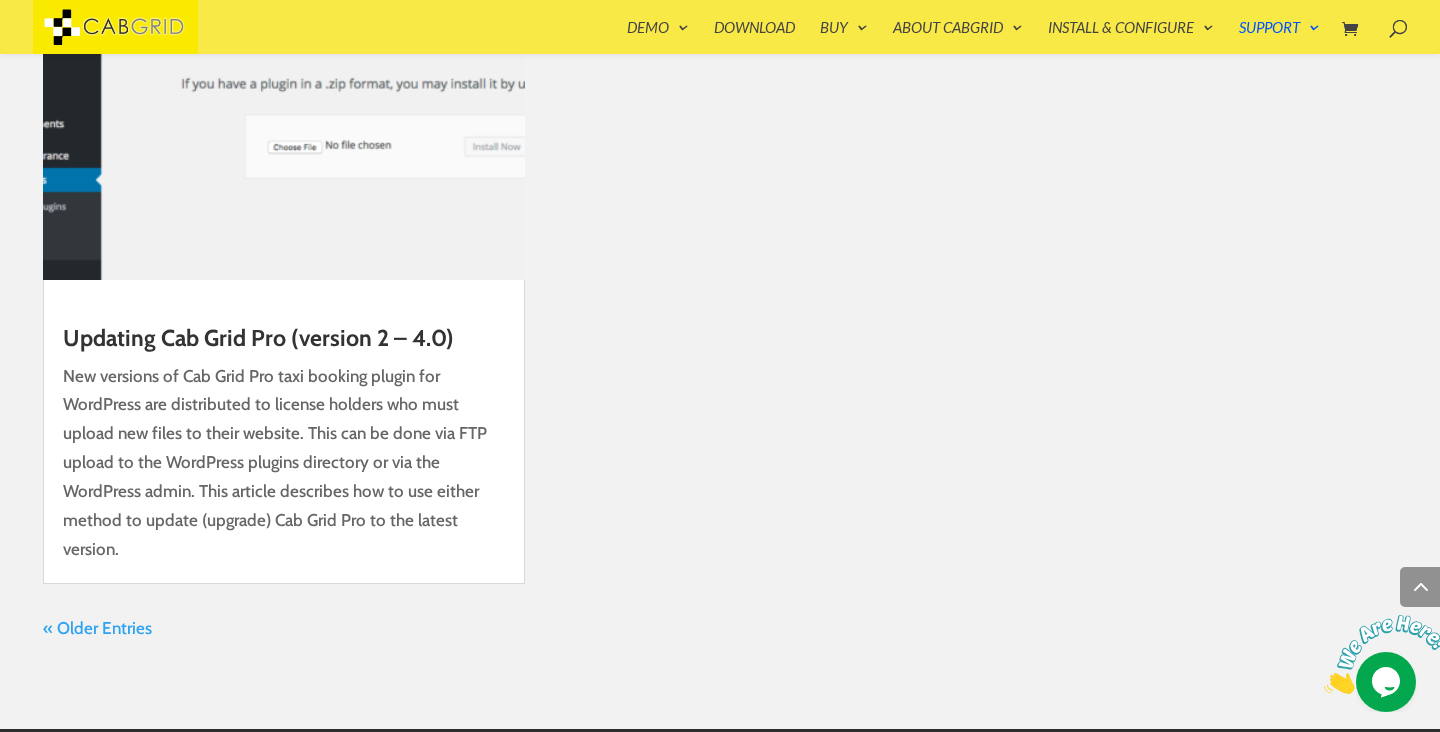 click on "Contact" at bounding box center [420, 759] 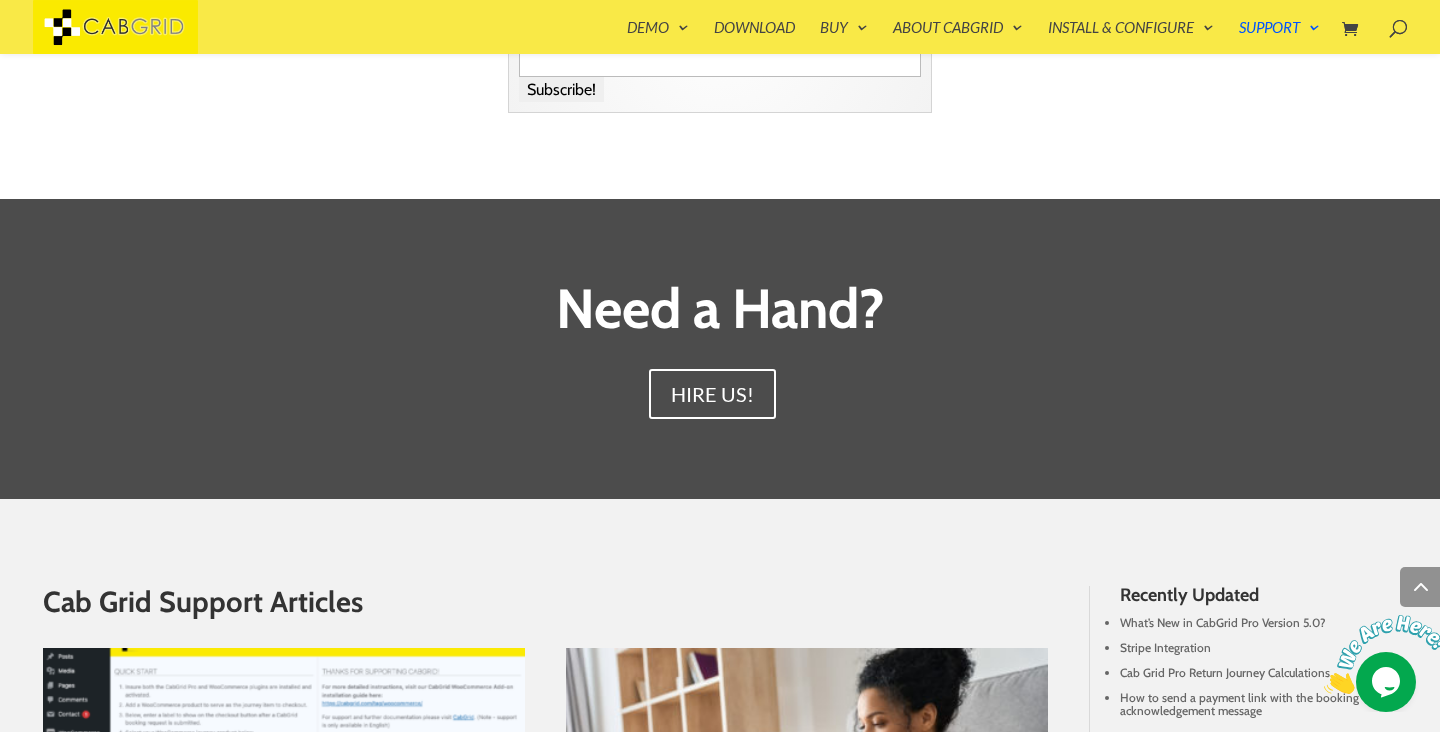 scroll, scrollTop: 596, scrollLeft: 0, axis: vertical 